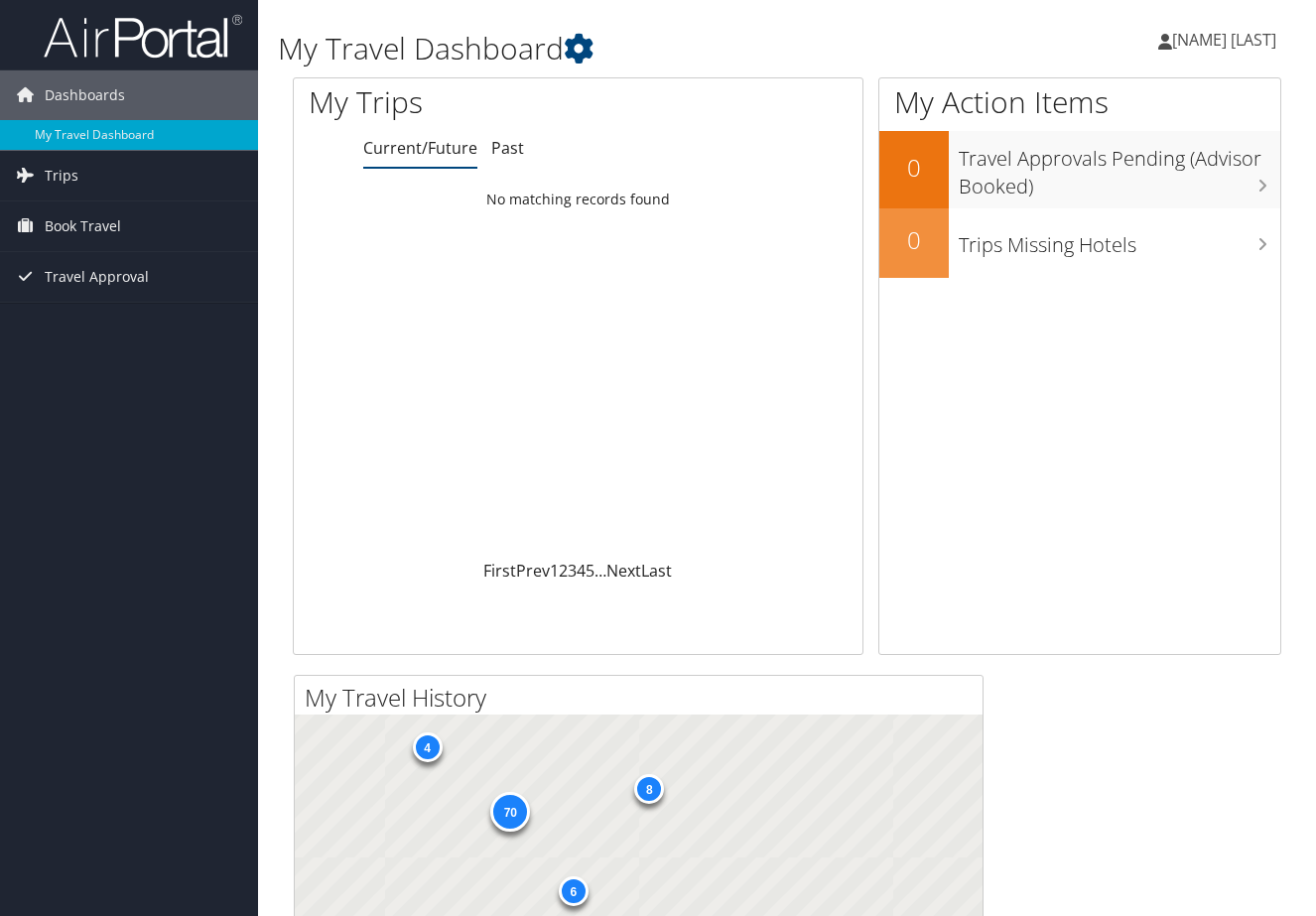 scroll, scrollTop: 0, scrollLeft: 0, axis: both 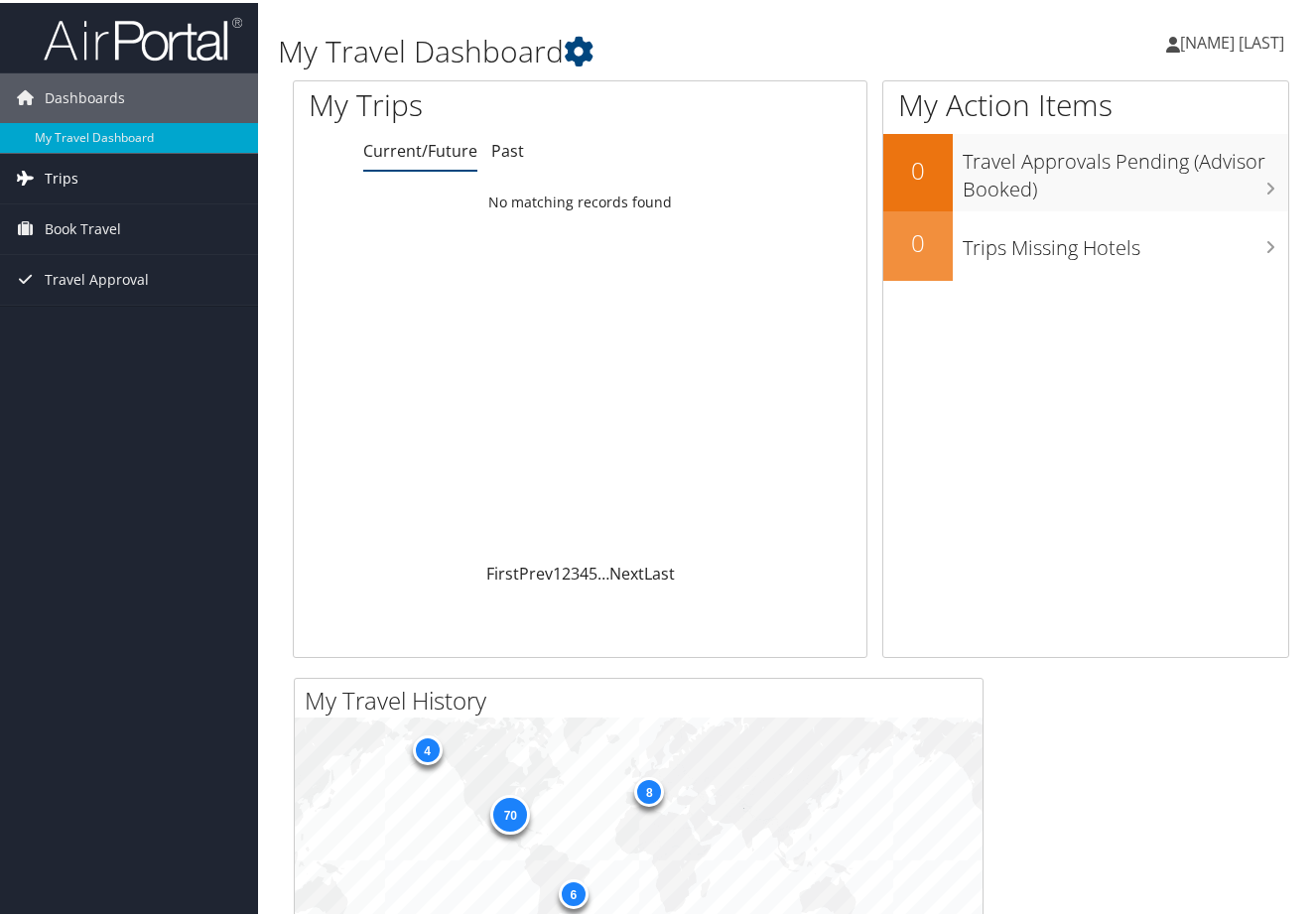 click on "Trips" at bounding box center (62, 176) 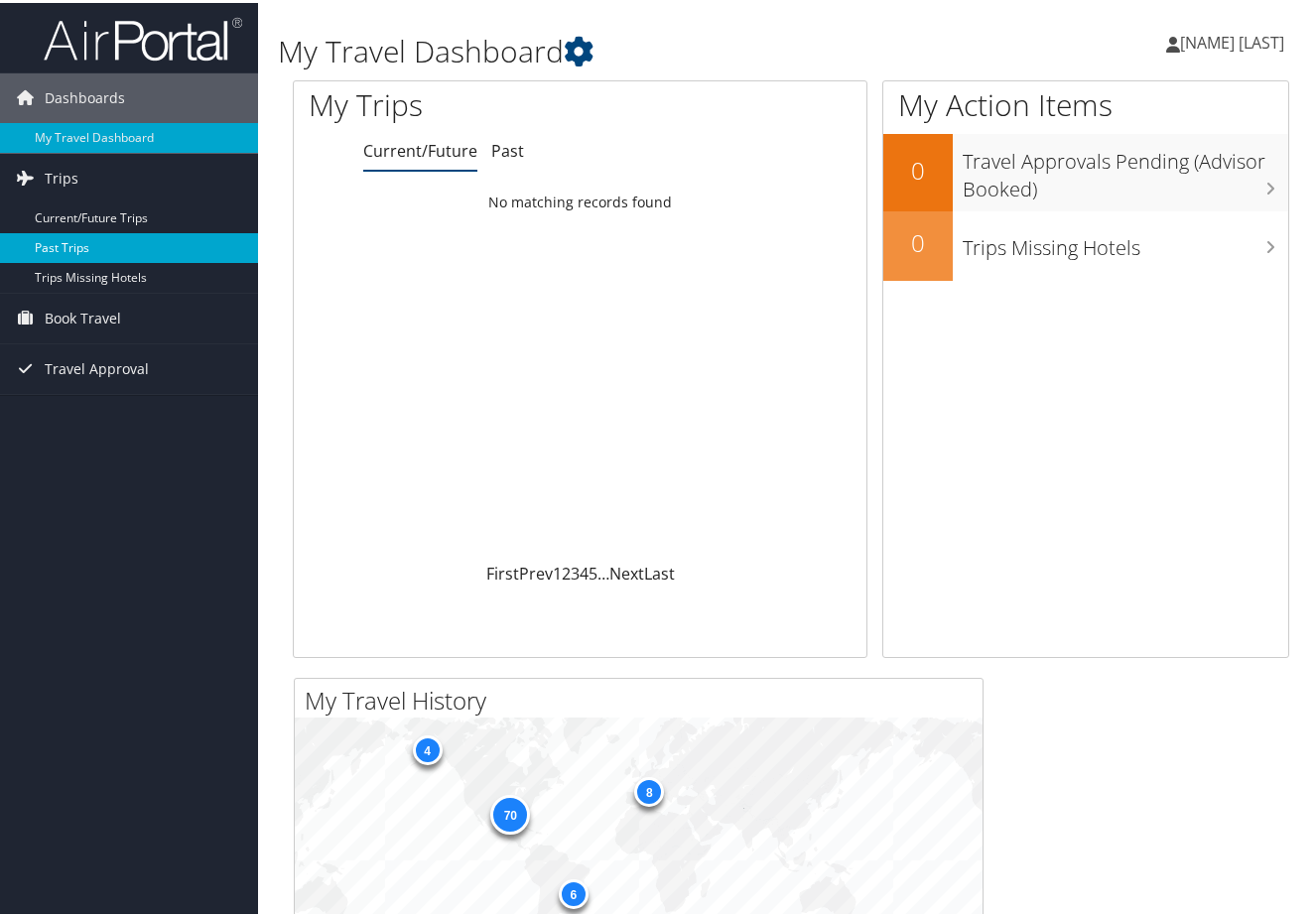click on "Past Trips" at bounding box center [129, 245] 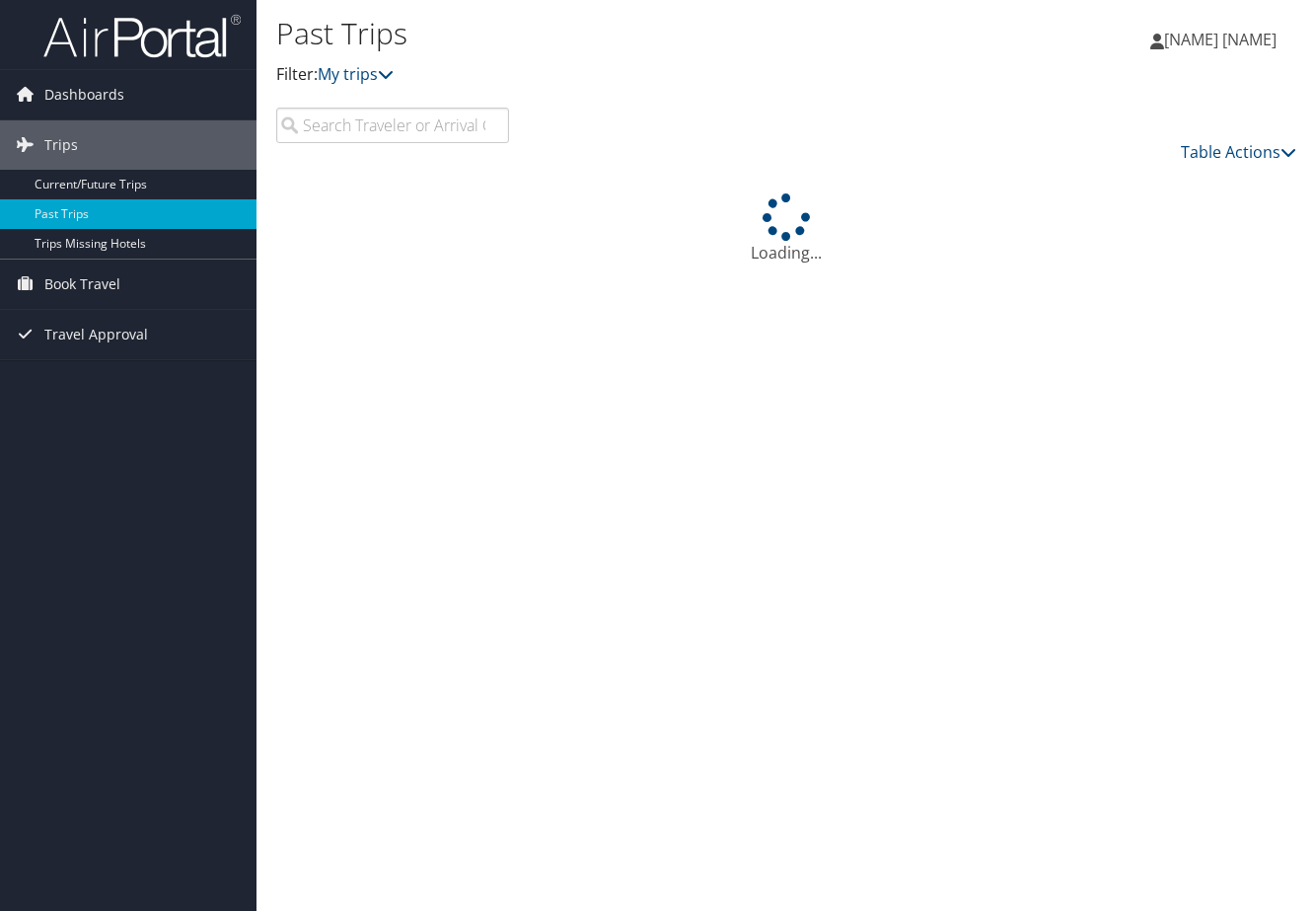 scroll, scrollTop: 0, scrollLeft: 0, axis: both 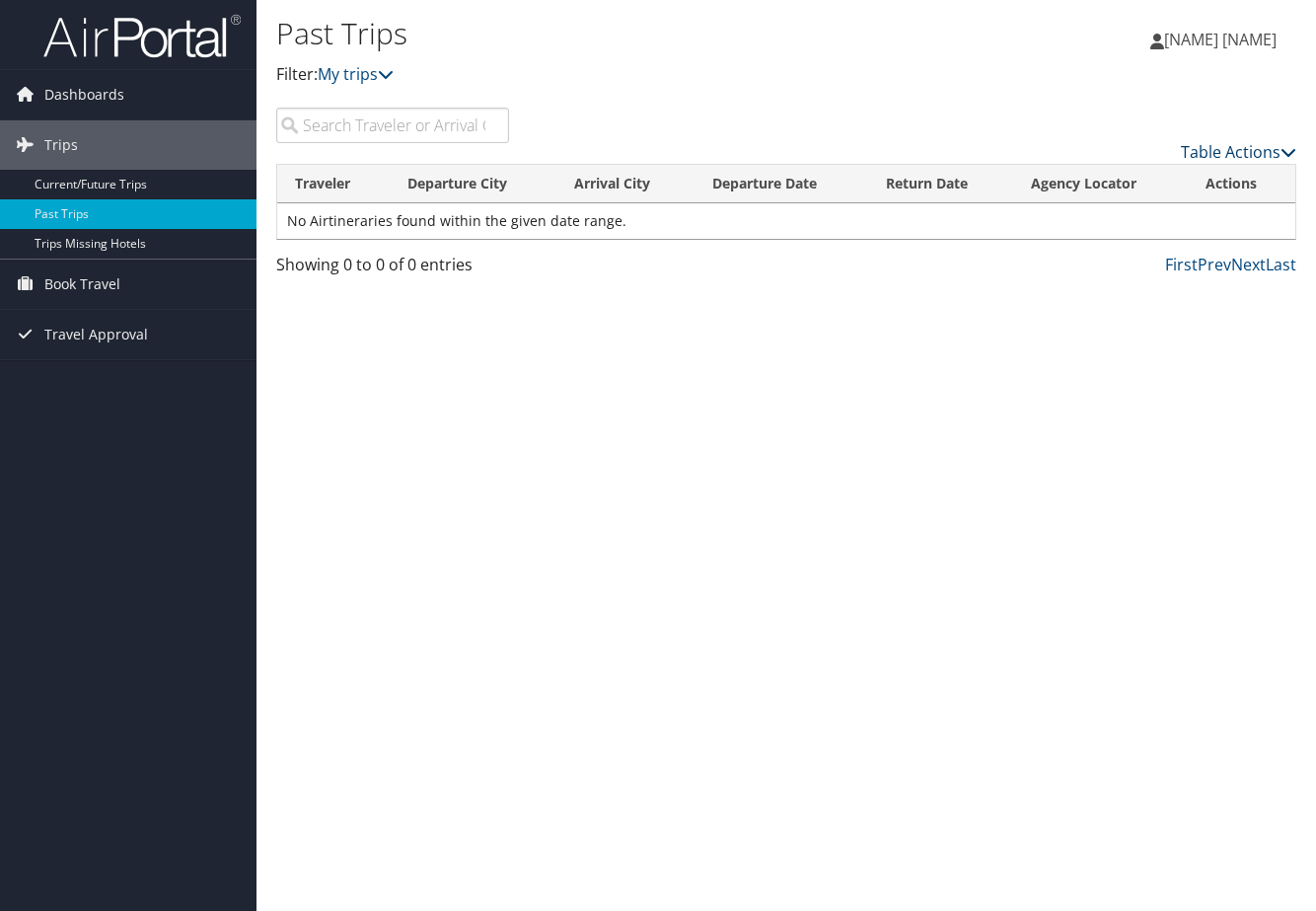 click at bounding box center [1288, 152] 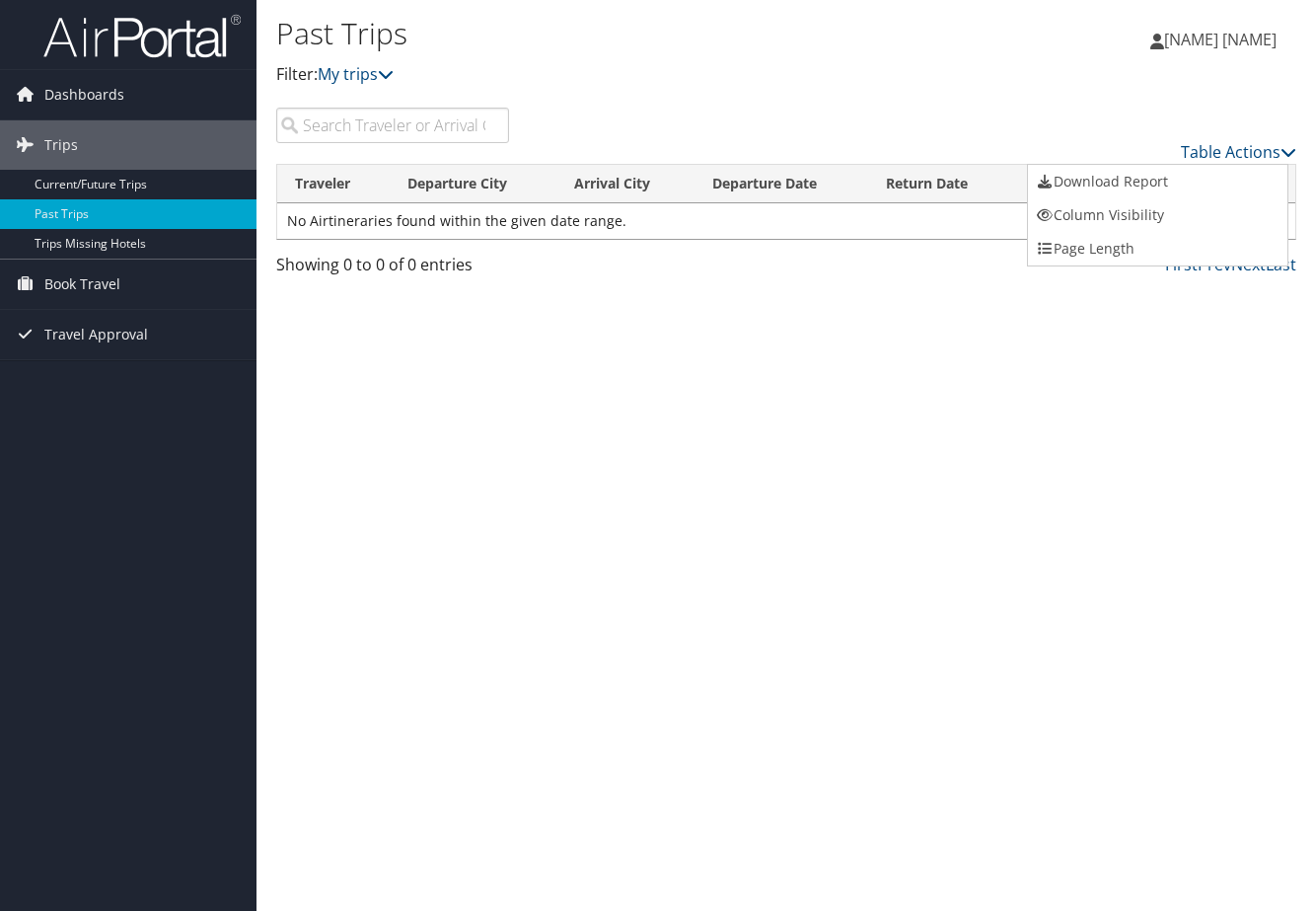 click at bounding box center [658, 455] 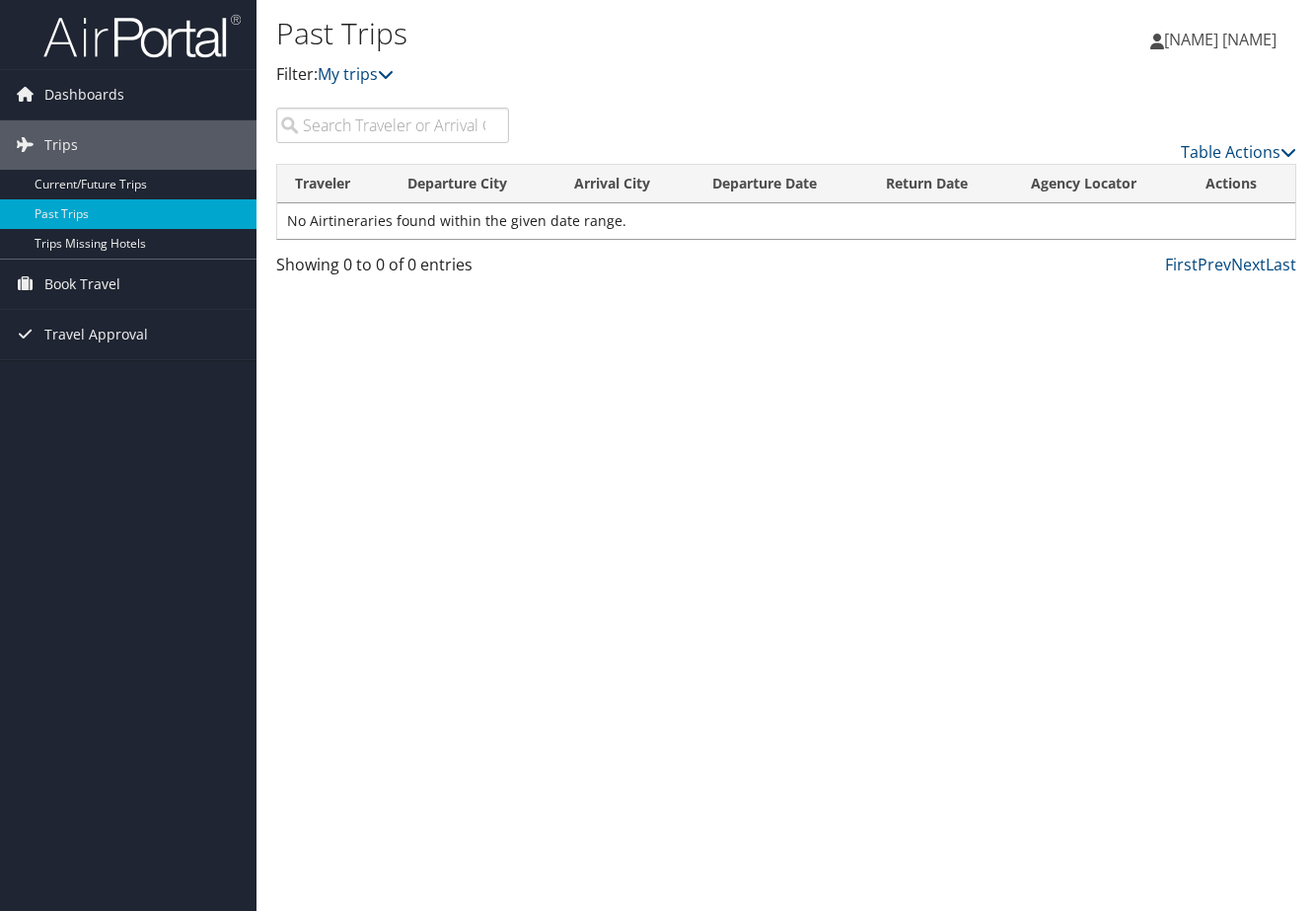 click on "Table Actions" at bounding box center (786, 135) 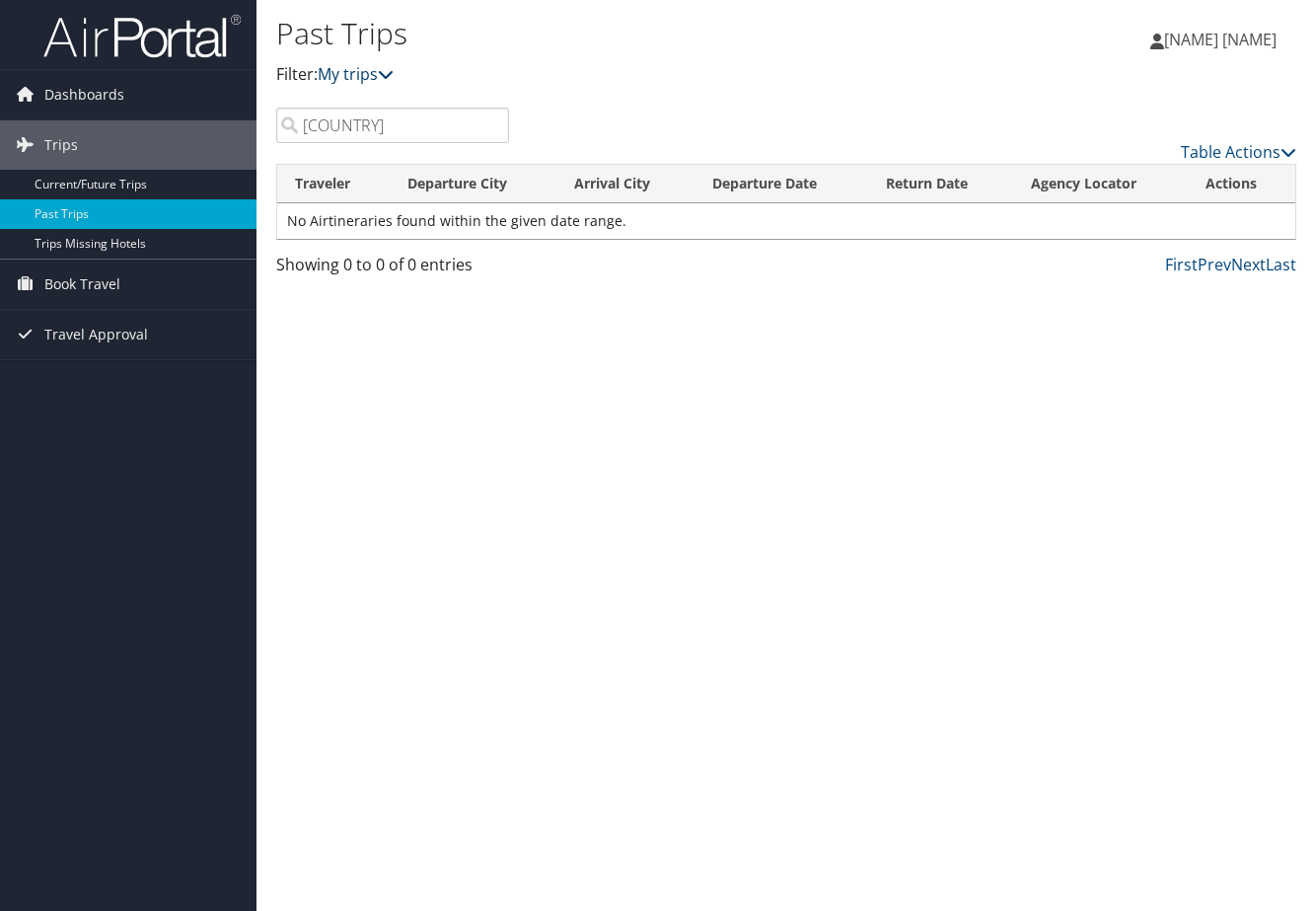 type on "canada" 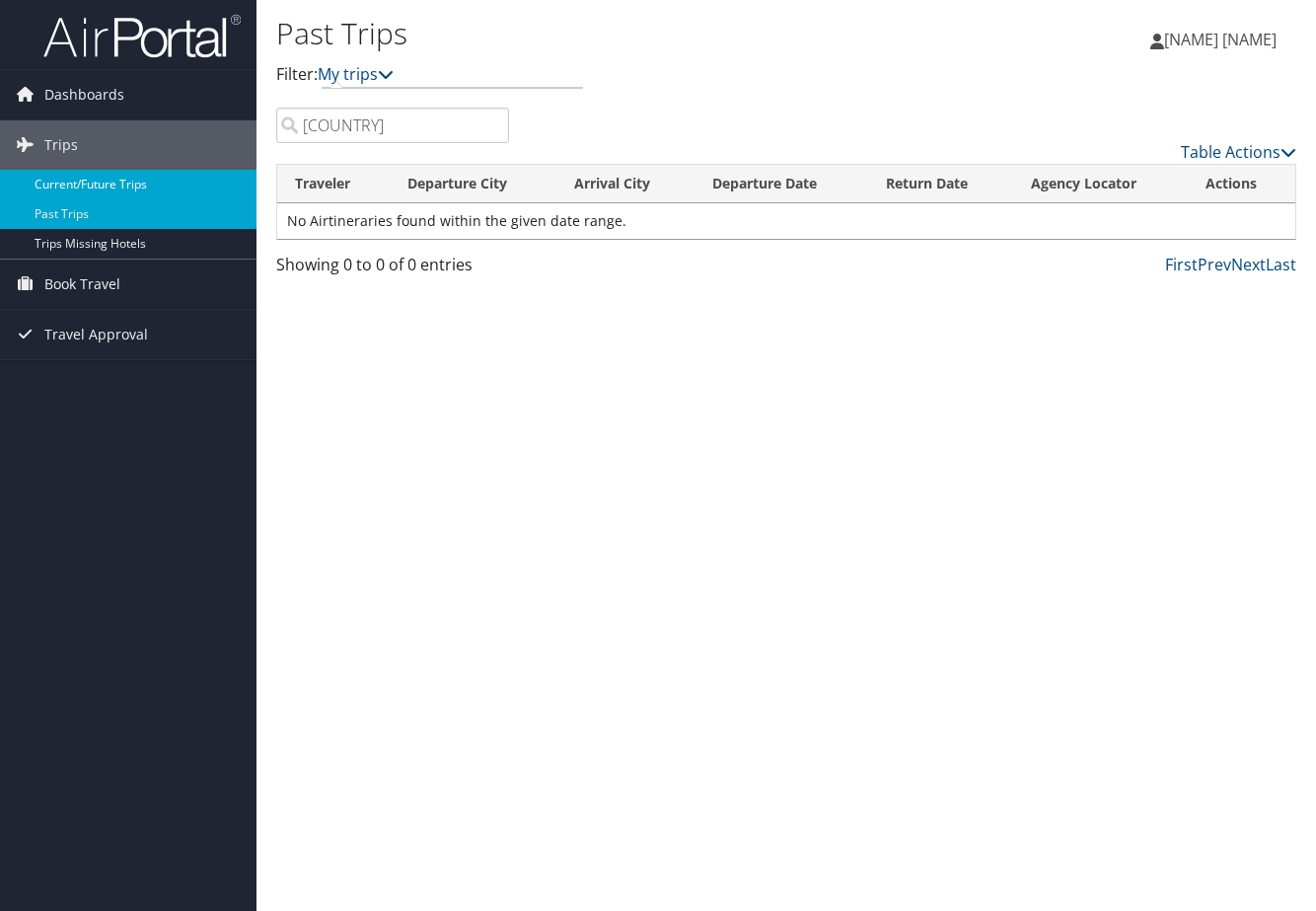 click on "Current/Future Trips" at bounding box center (128, 185) 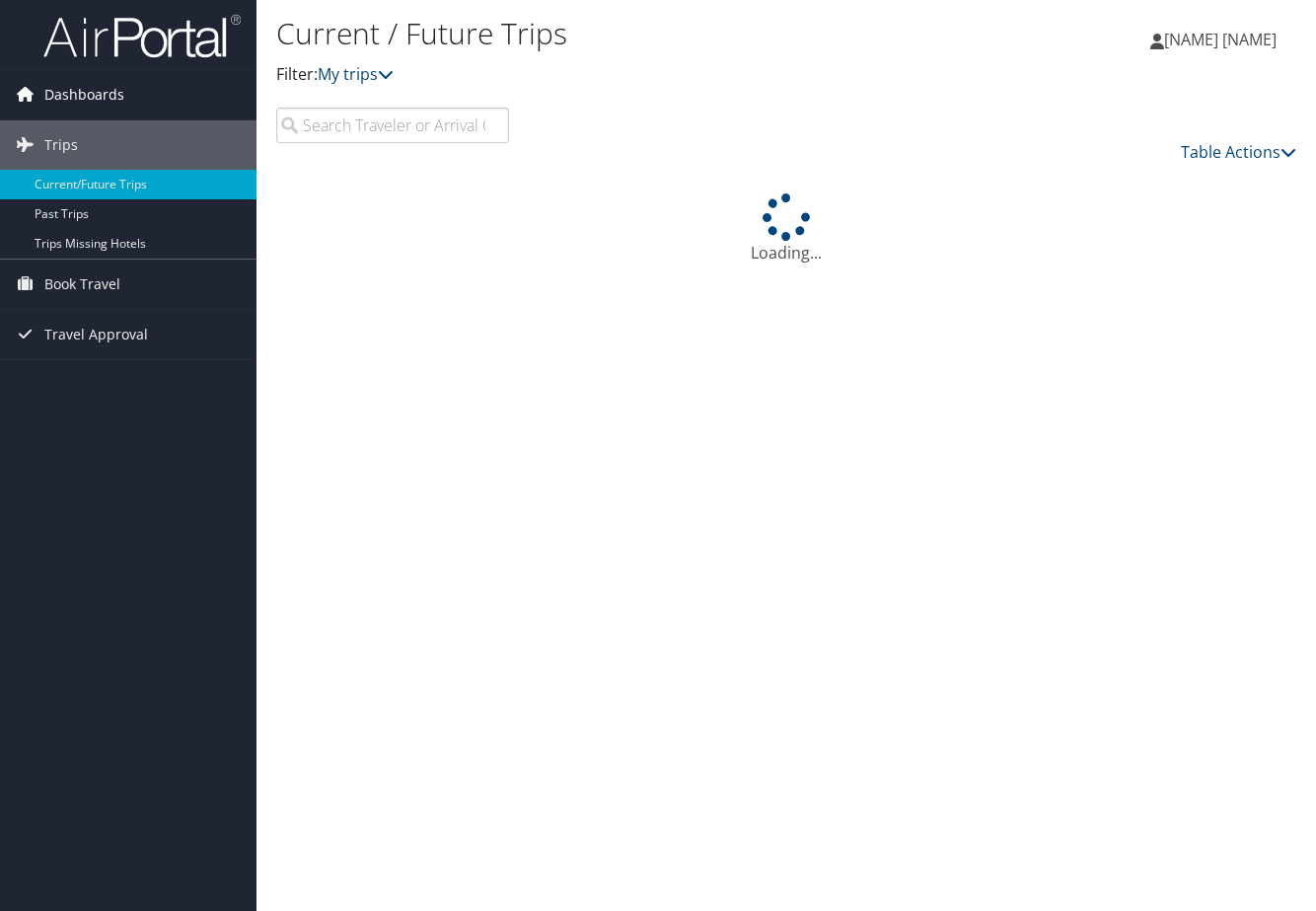 scroll, scrollTop: 0, scrollLeft: 0, axis: both 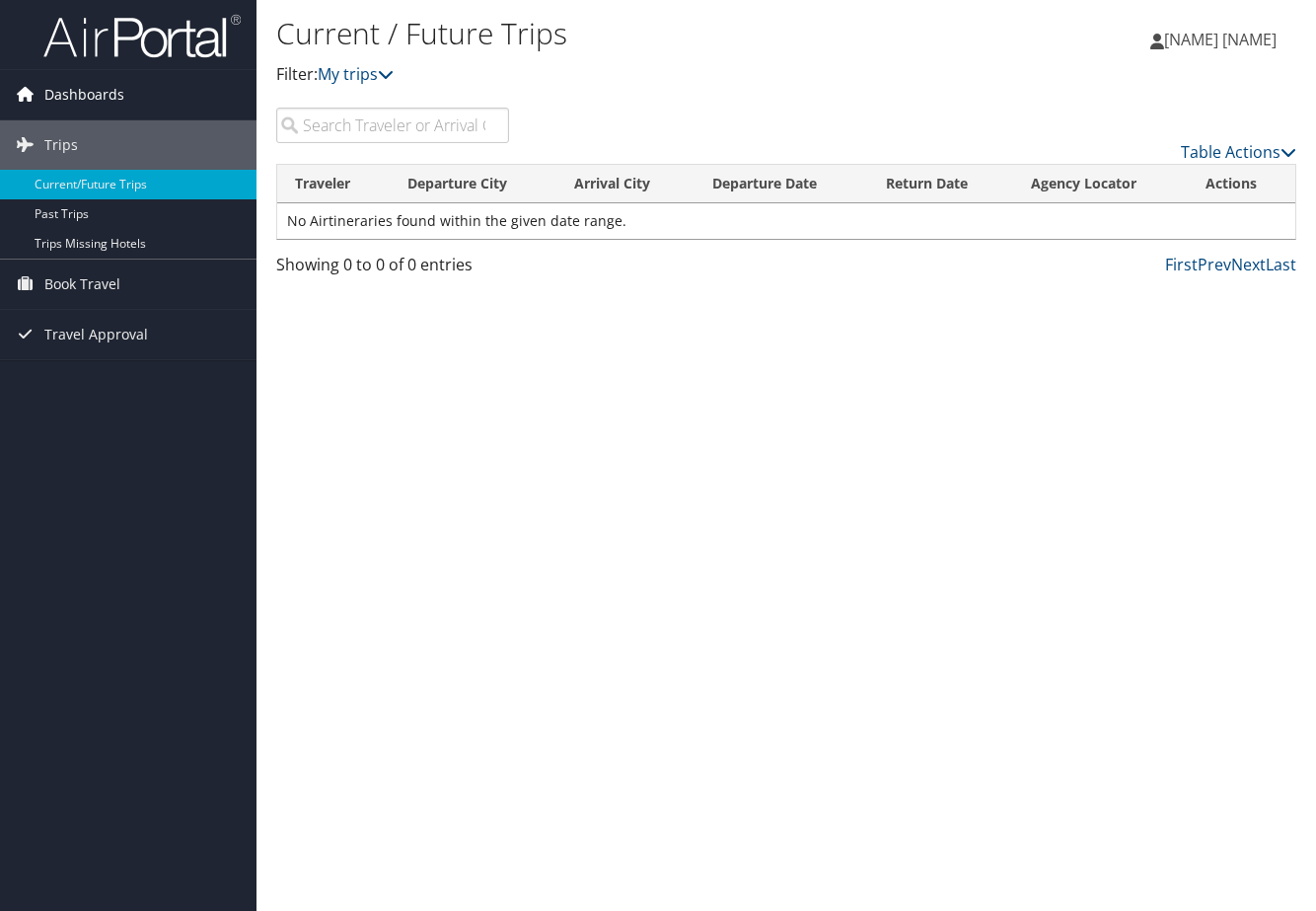 click on "Dashboards" at bounding box center (84, 95) 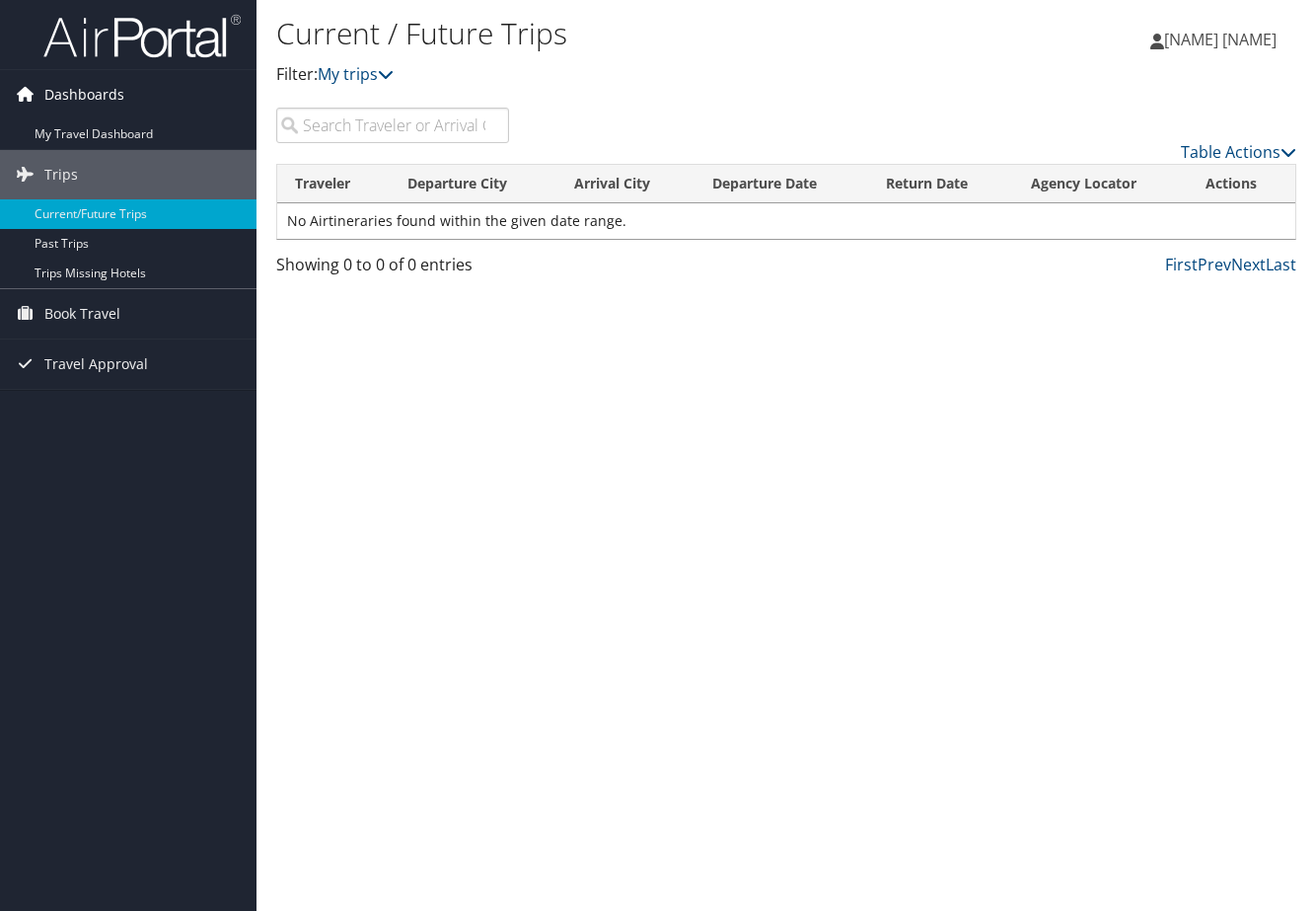 click on "Dashboards" at bounding box center [84, 95] 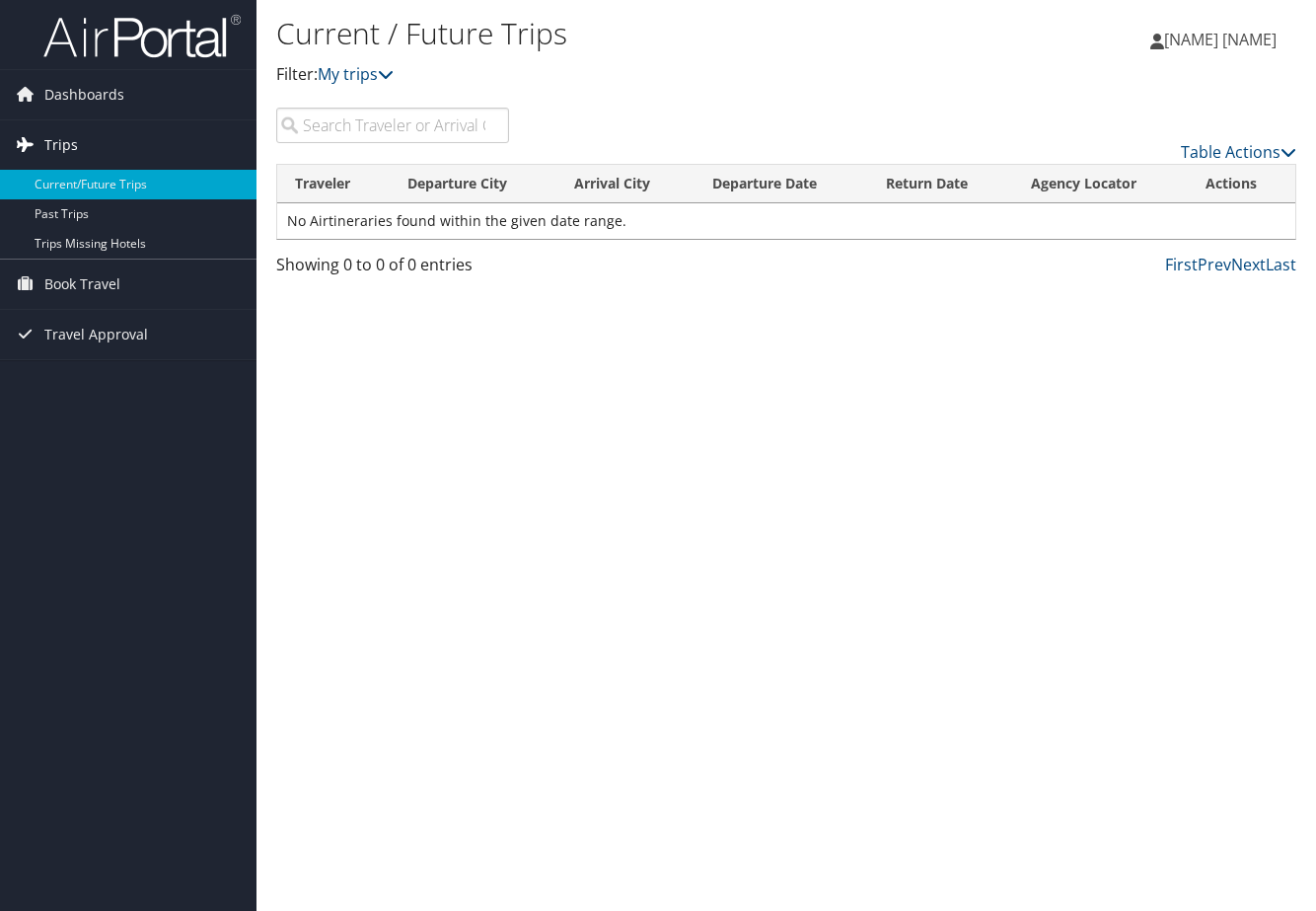 click on "Trips" at bounding box center (128, 145) 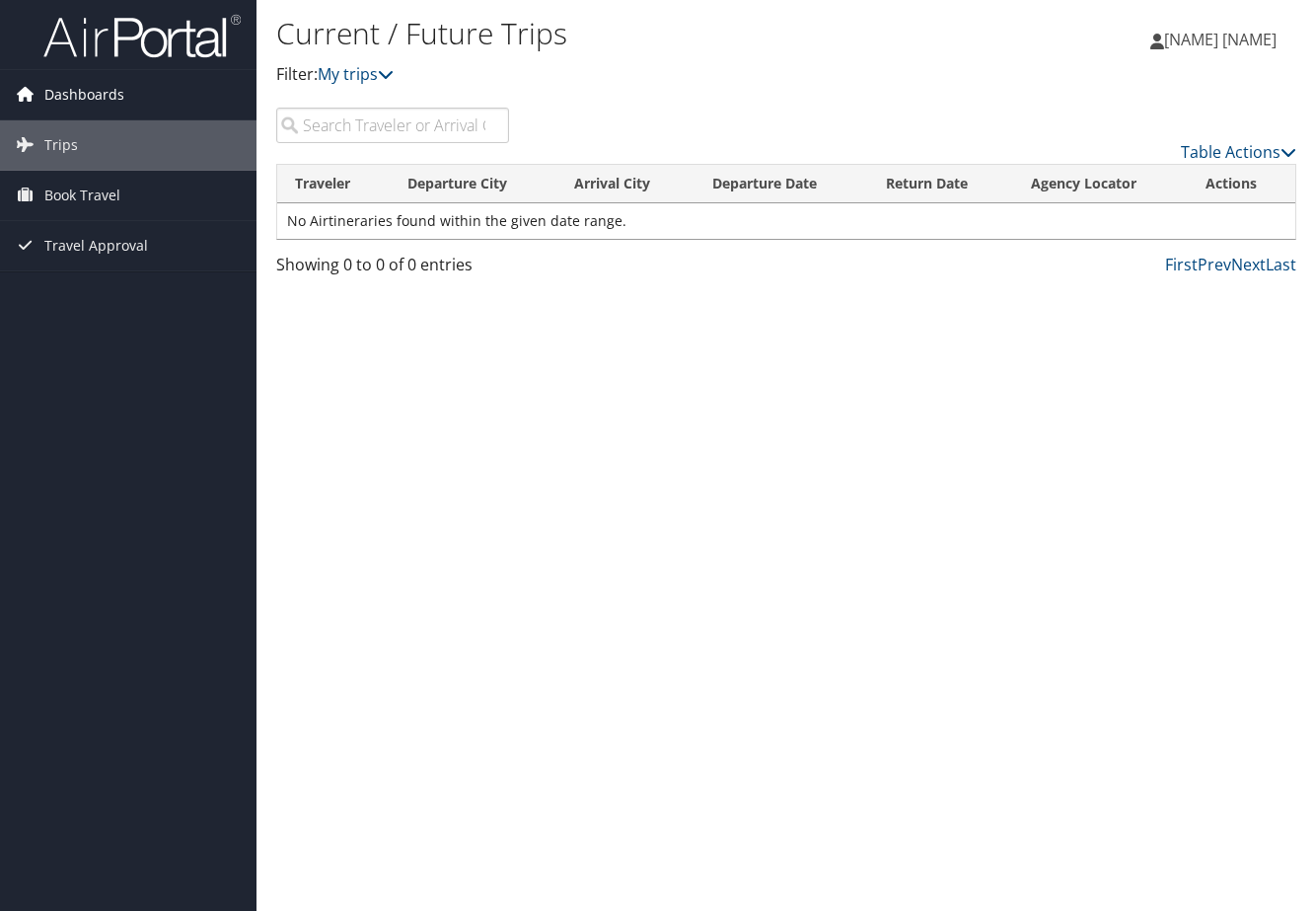 click on "Dashboards" at bounding box center (84, 95) 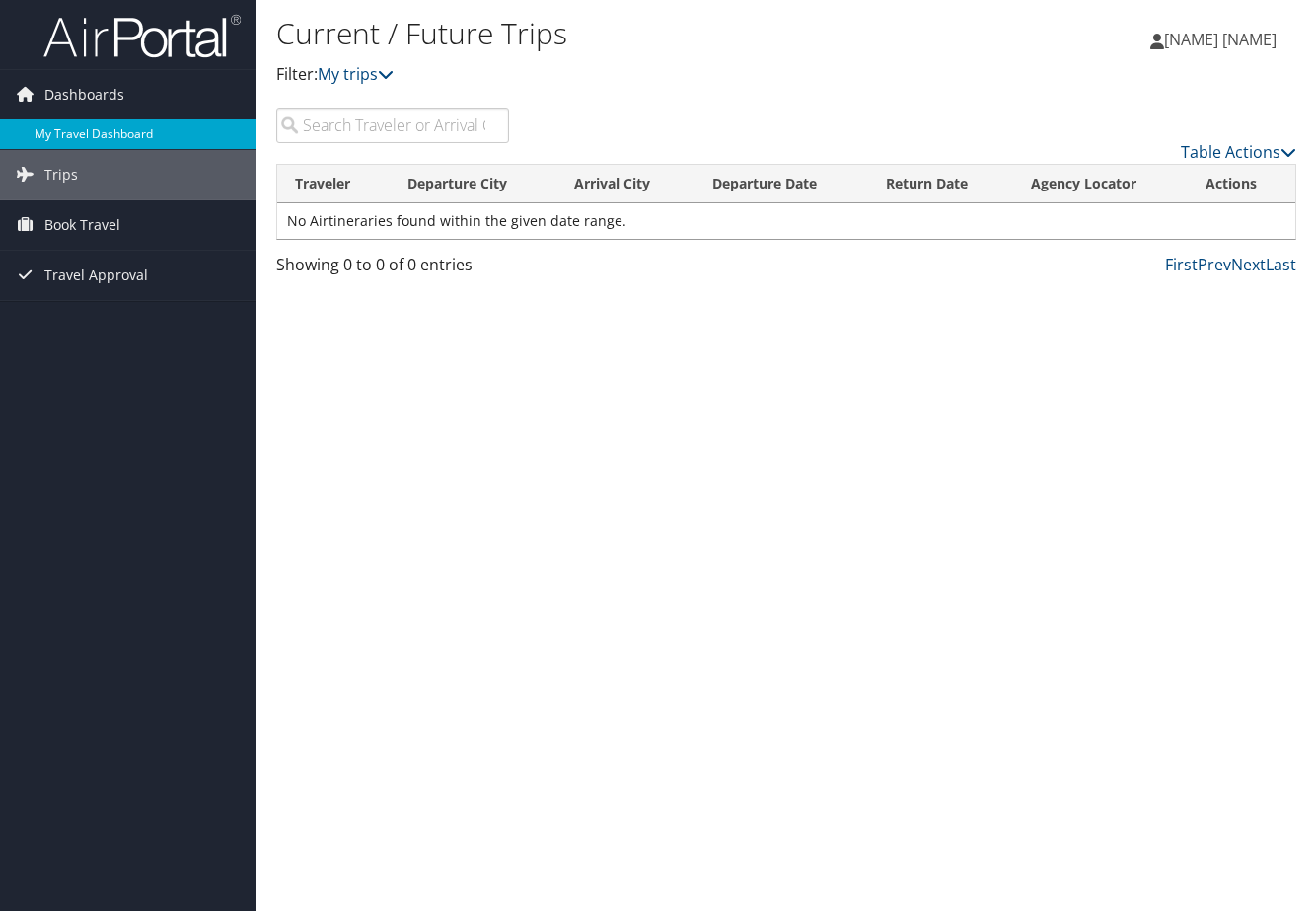 click on "My Travel Dashboard" at bounding box center [128, 134] 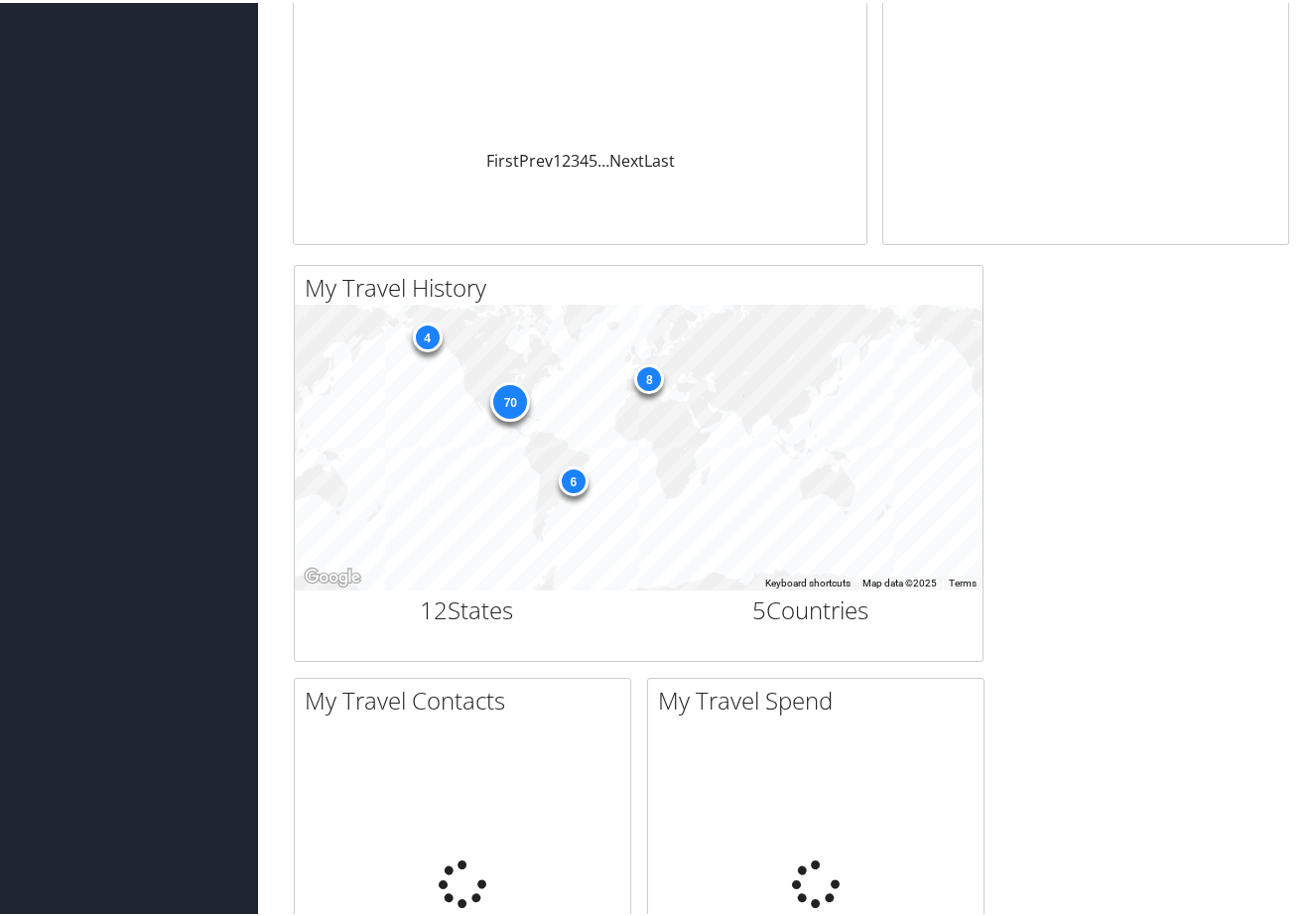 scroll, scrollTop: 532, scrollLeft: 0, axis: vertical 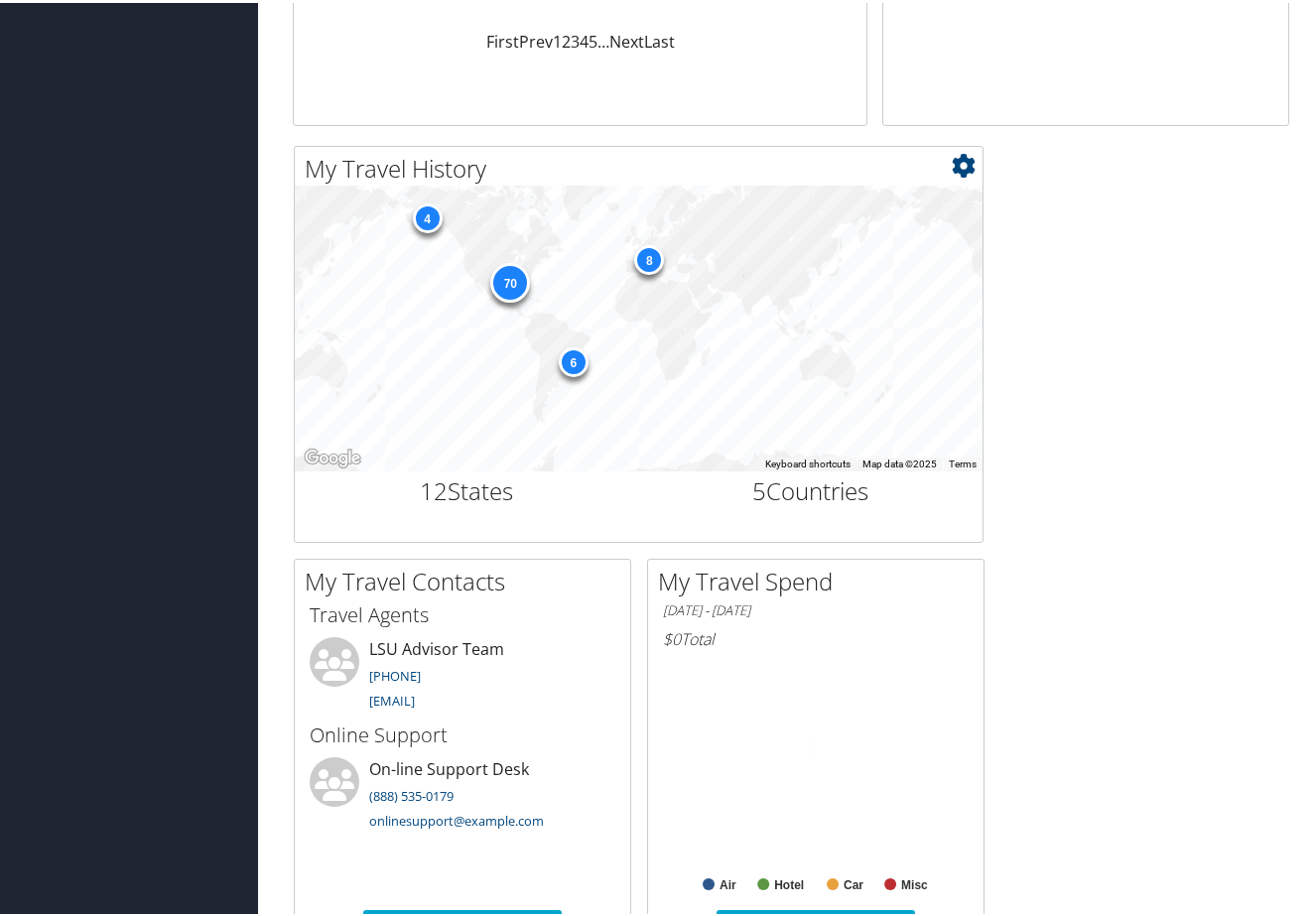 click on "70 8 4 6" at bounding box center [638, 326] 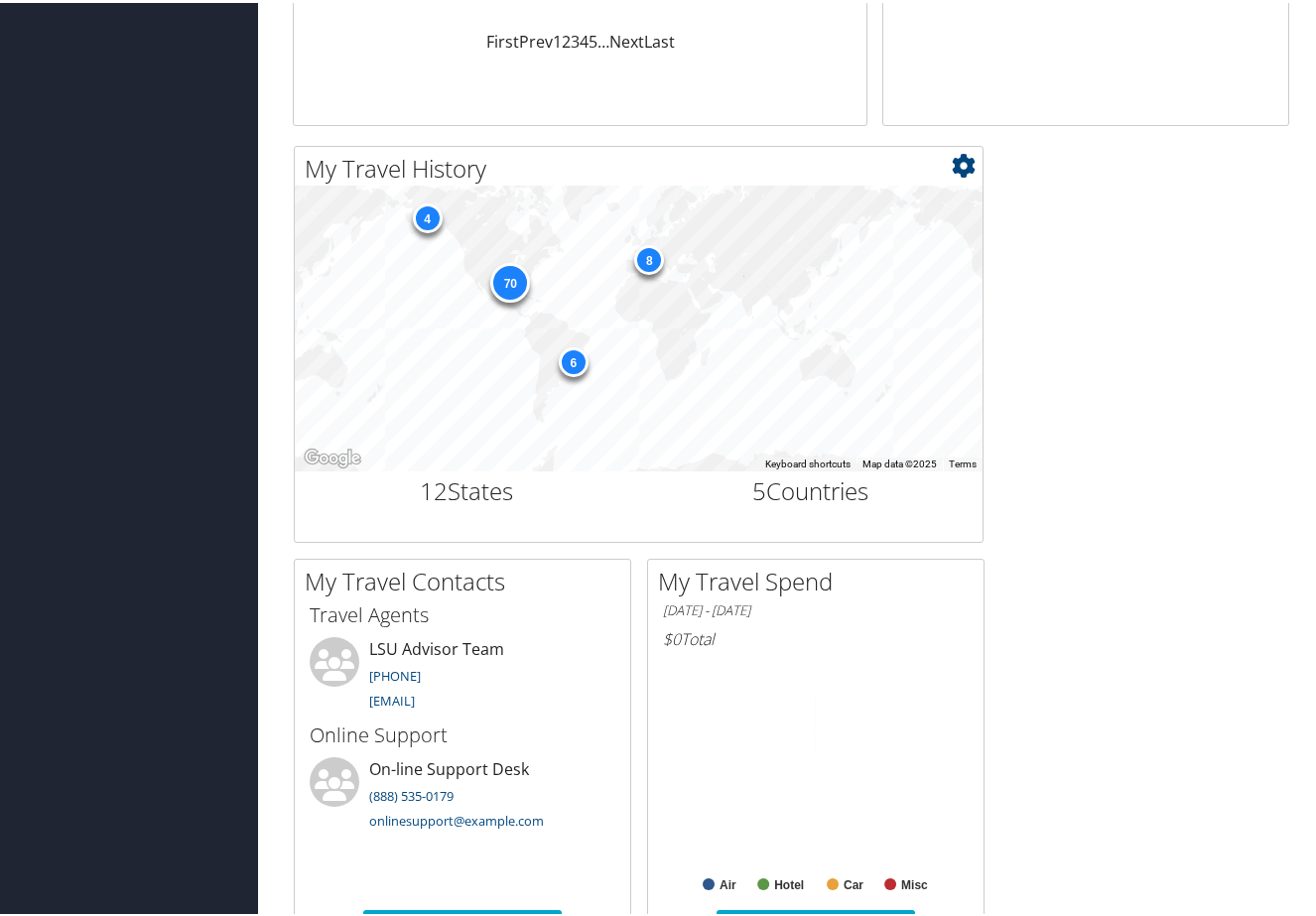 click on "70 8 4 6" at bounding box center [638, 326] 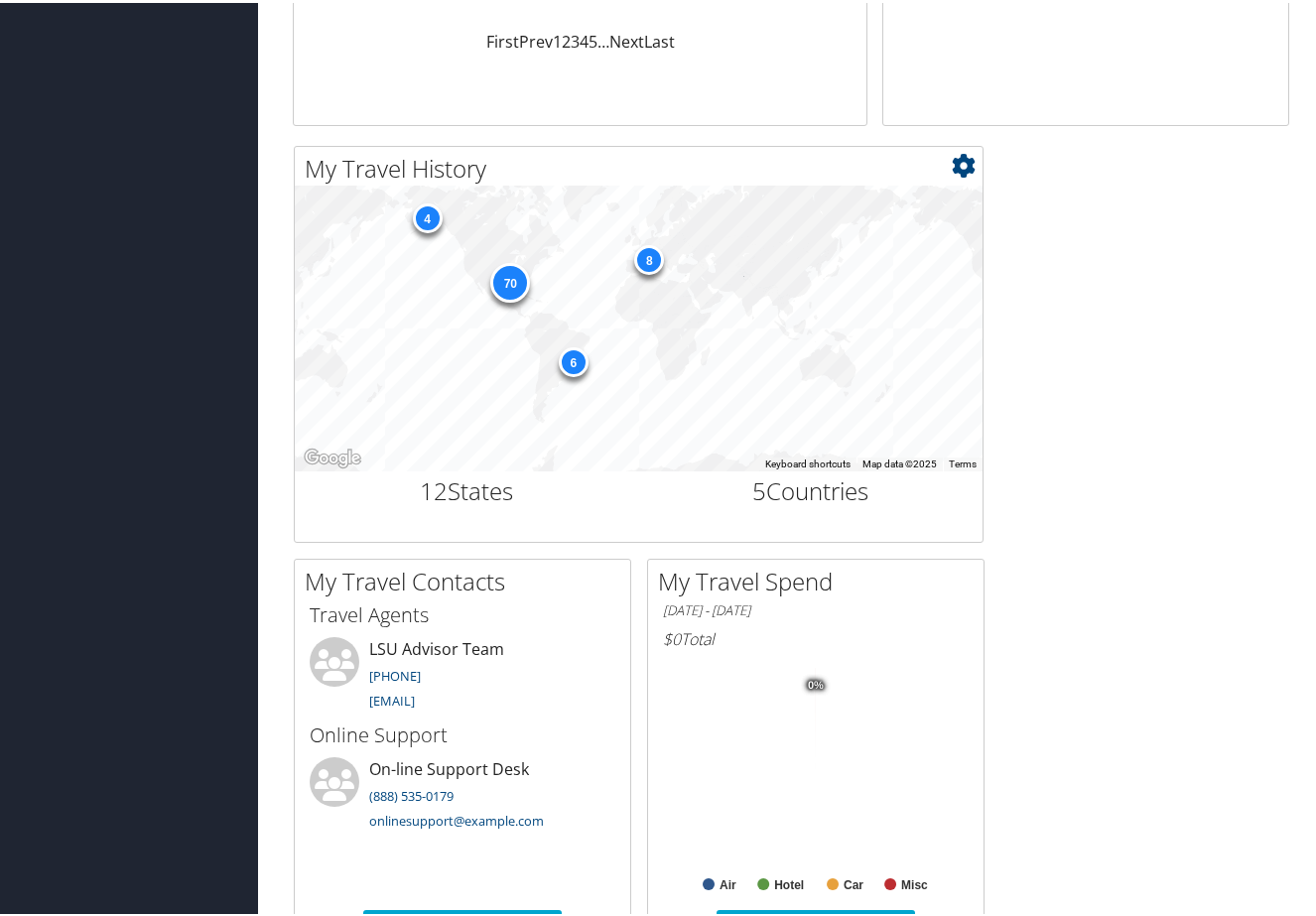 click on "70 8 4 6" at bounding box center (638, 326) 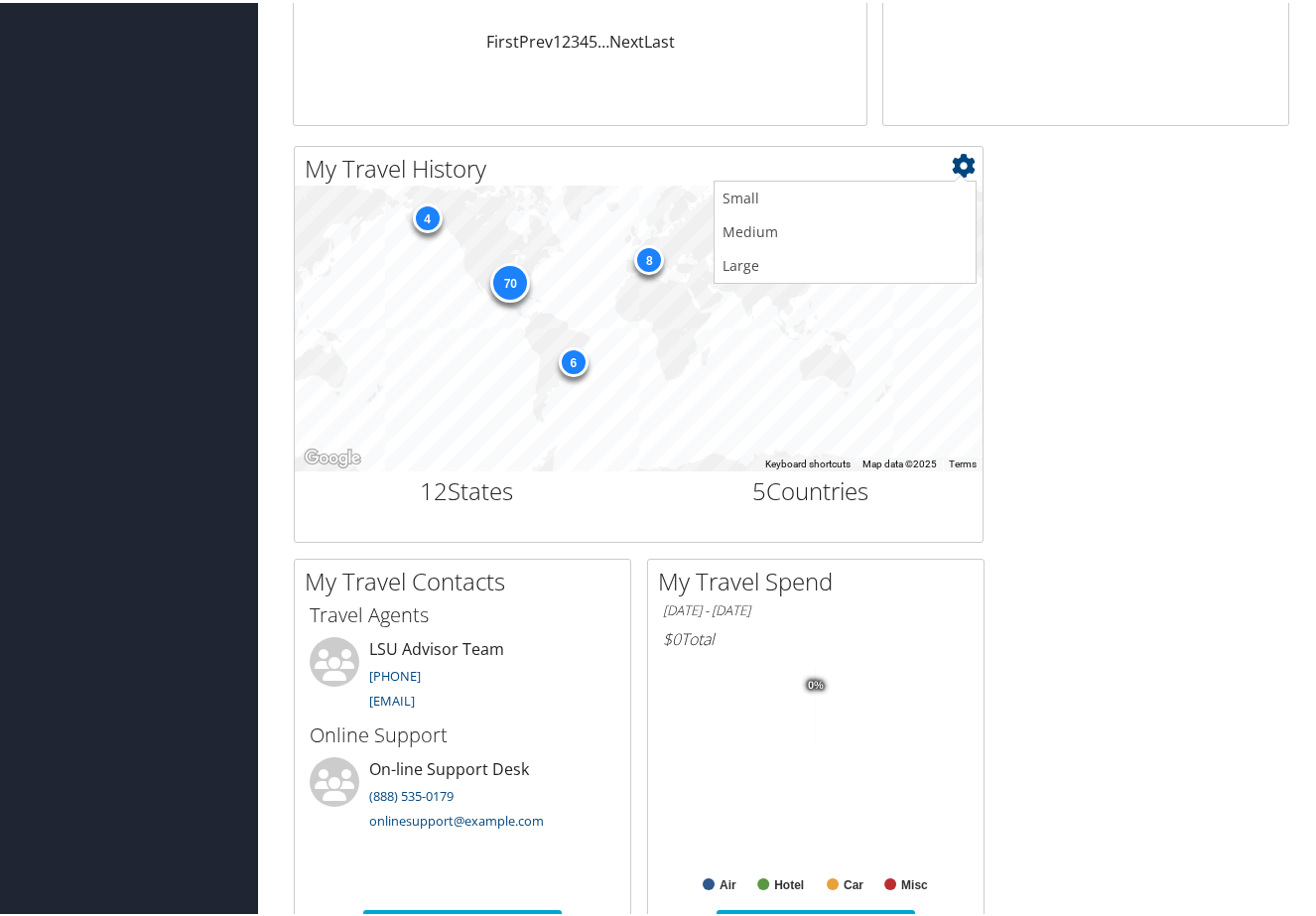 click on "70 8 4 6" at bounding box center [638, 326] 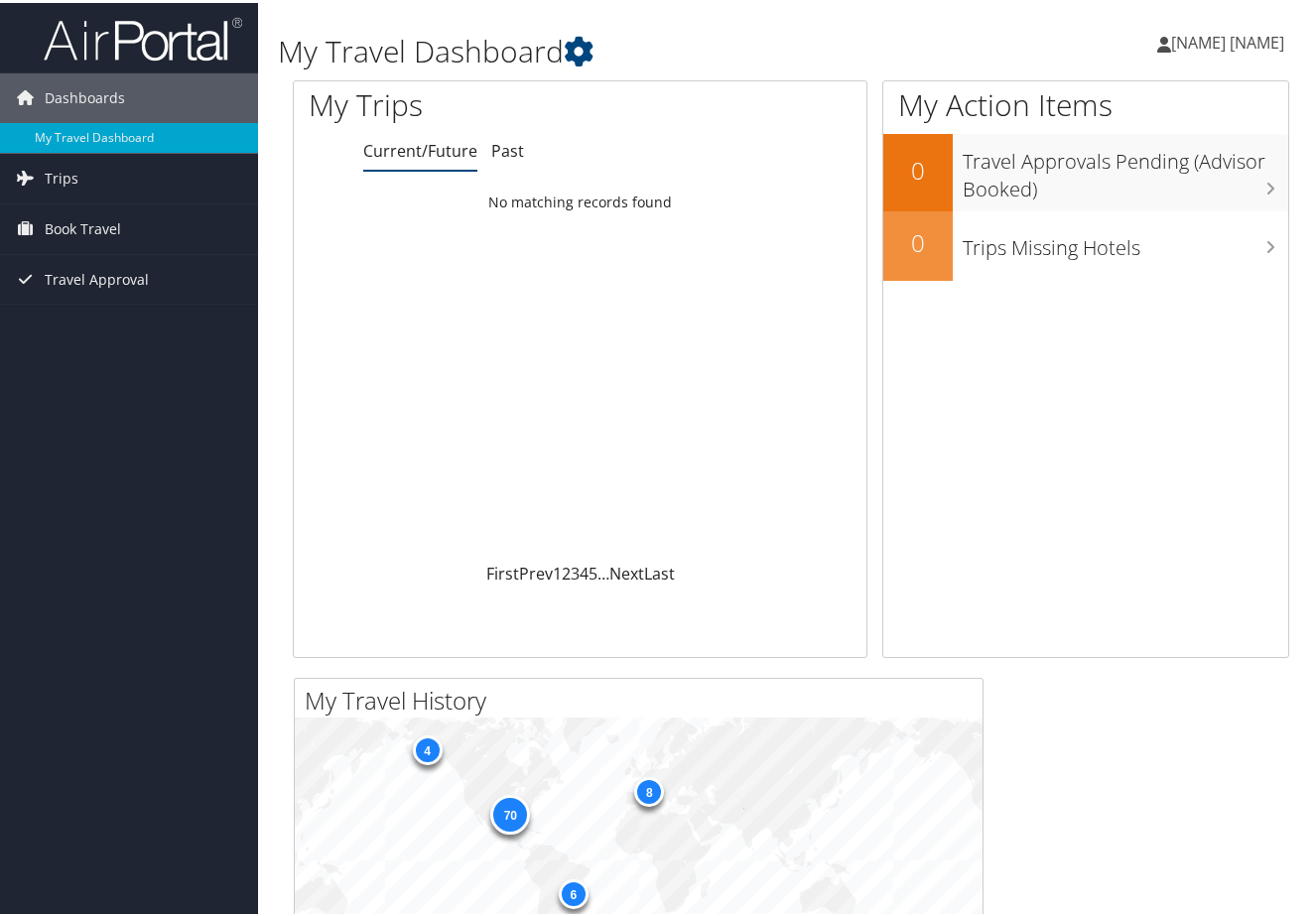 scroll, scrollTop: 0, scrollLeft: 0, axis: both 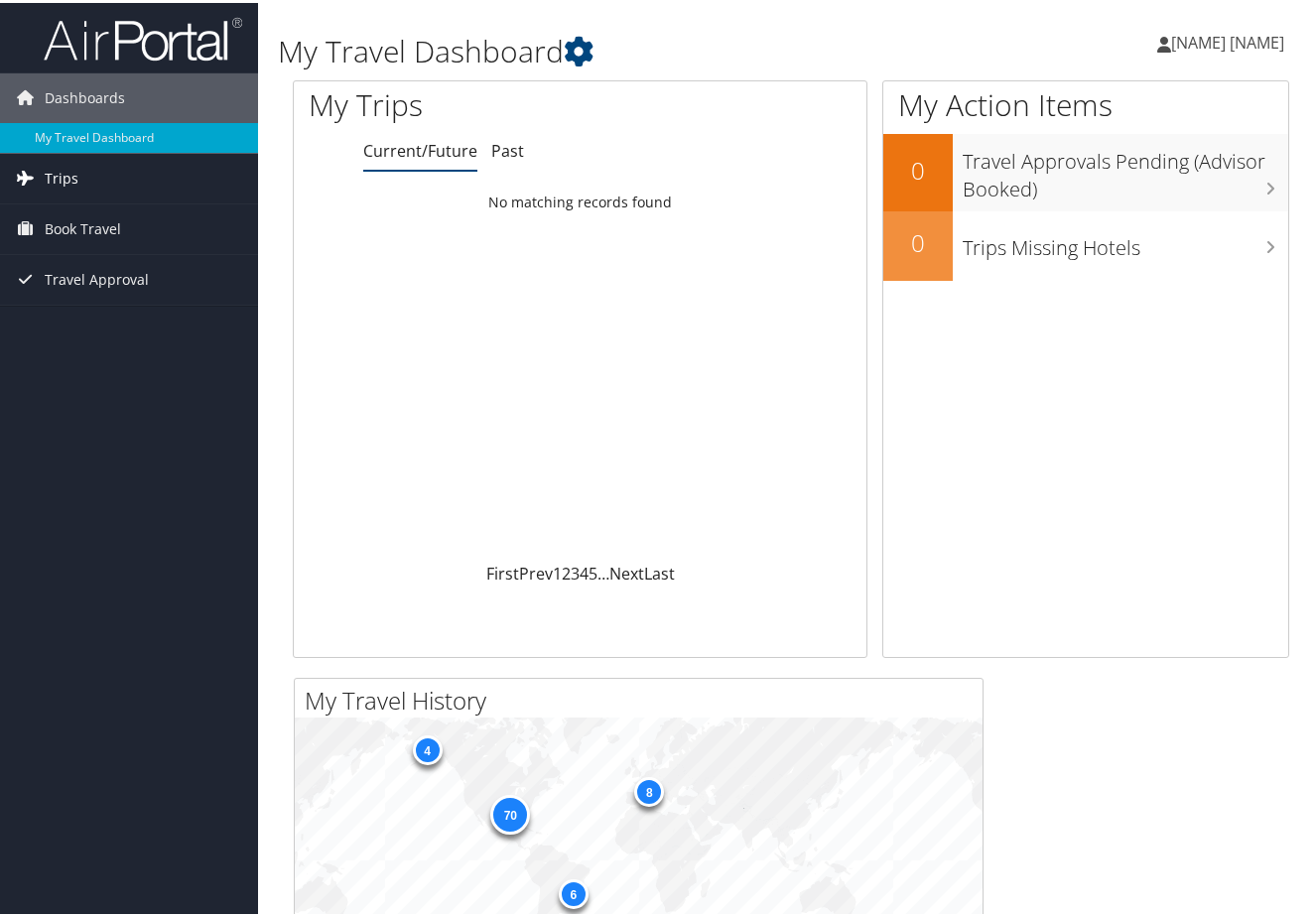 click on "Trips" at bounding box center (62, 176) 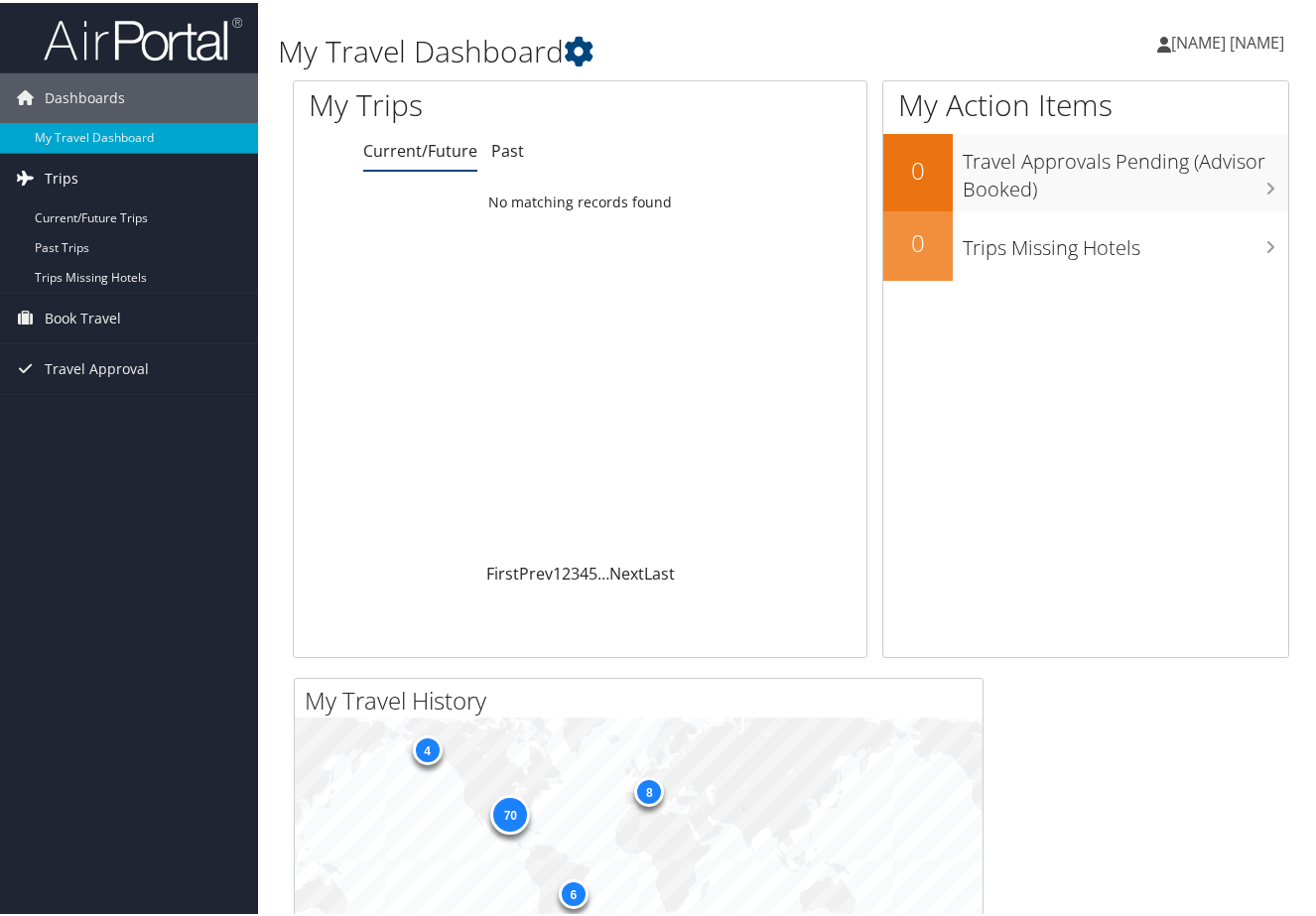 click on "Trips" at bounding box center (62, 176) 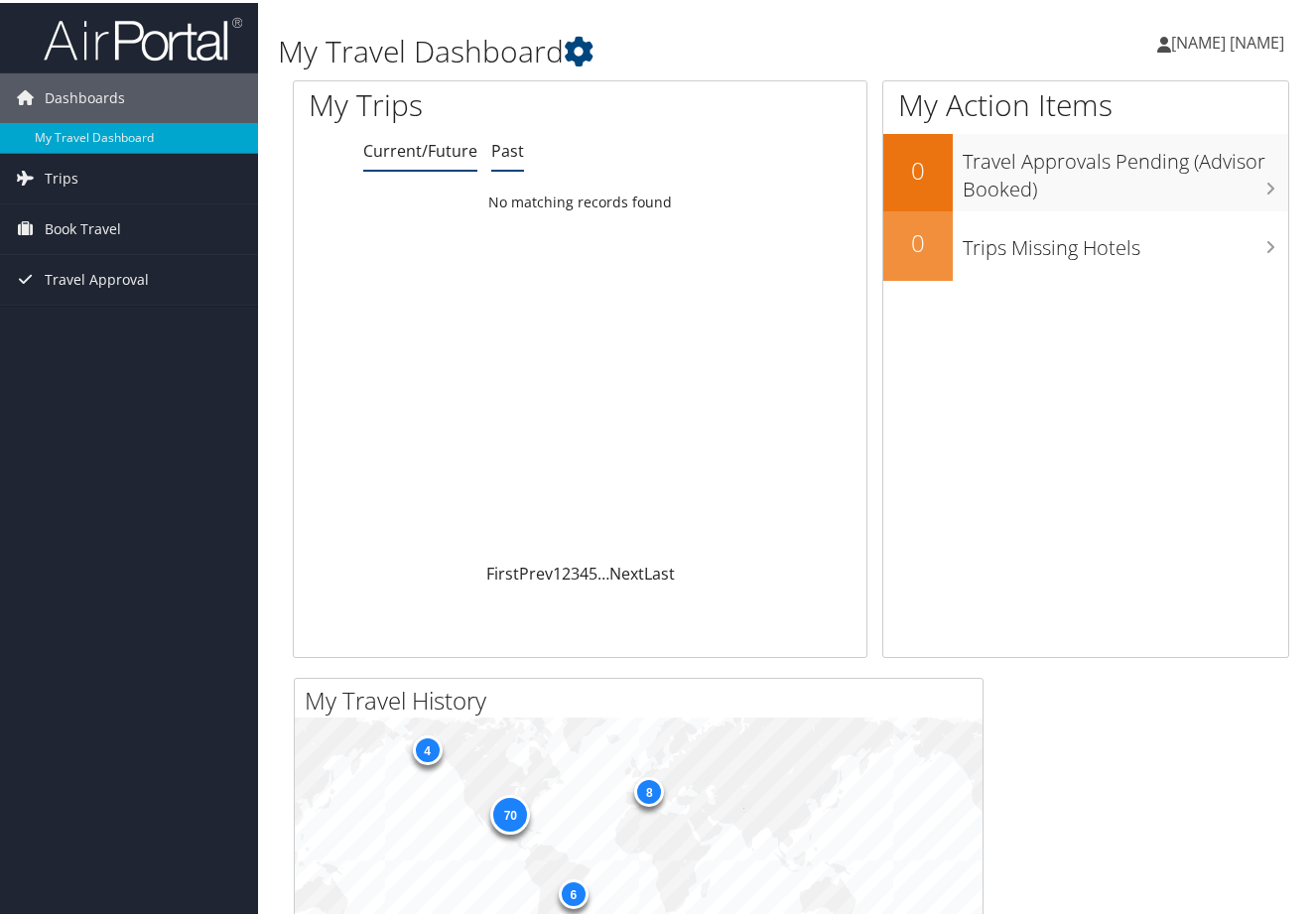 click on "Past" at bounding box center [507, 148] 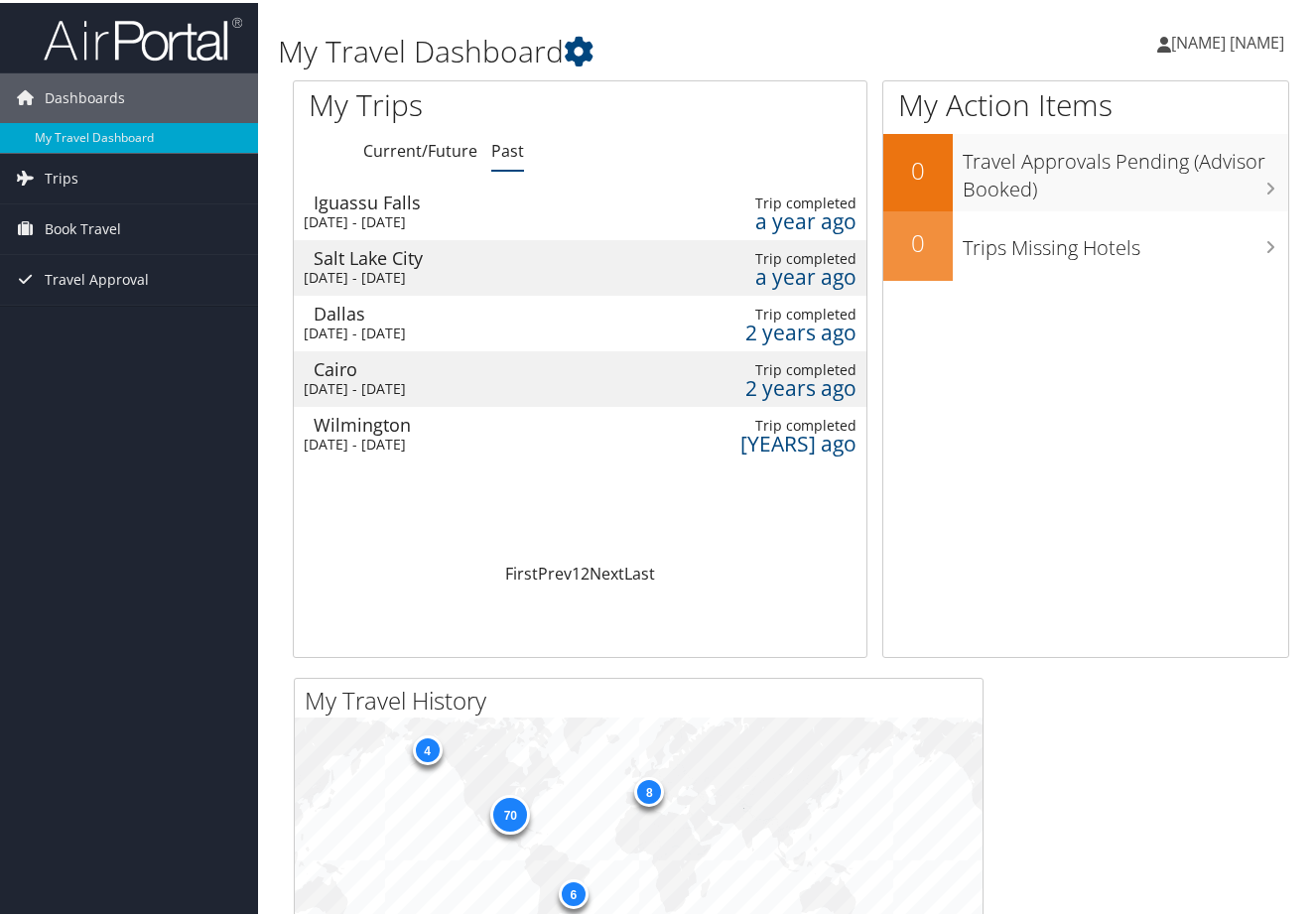 click on "[FIRST] [LAST]" at bounding box center (1231, 40) 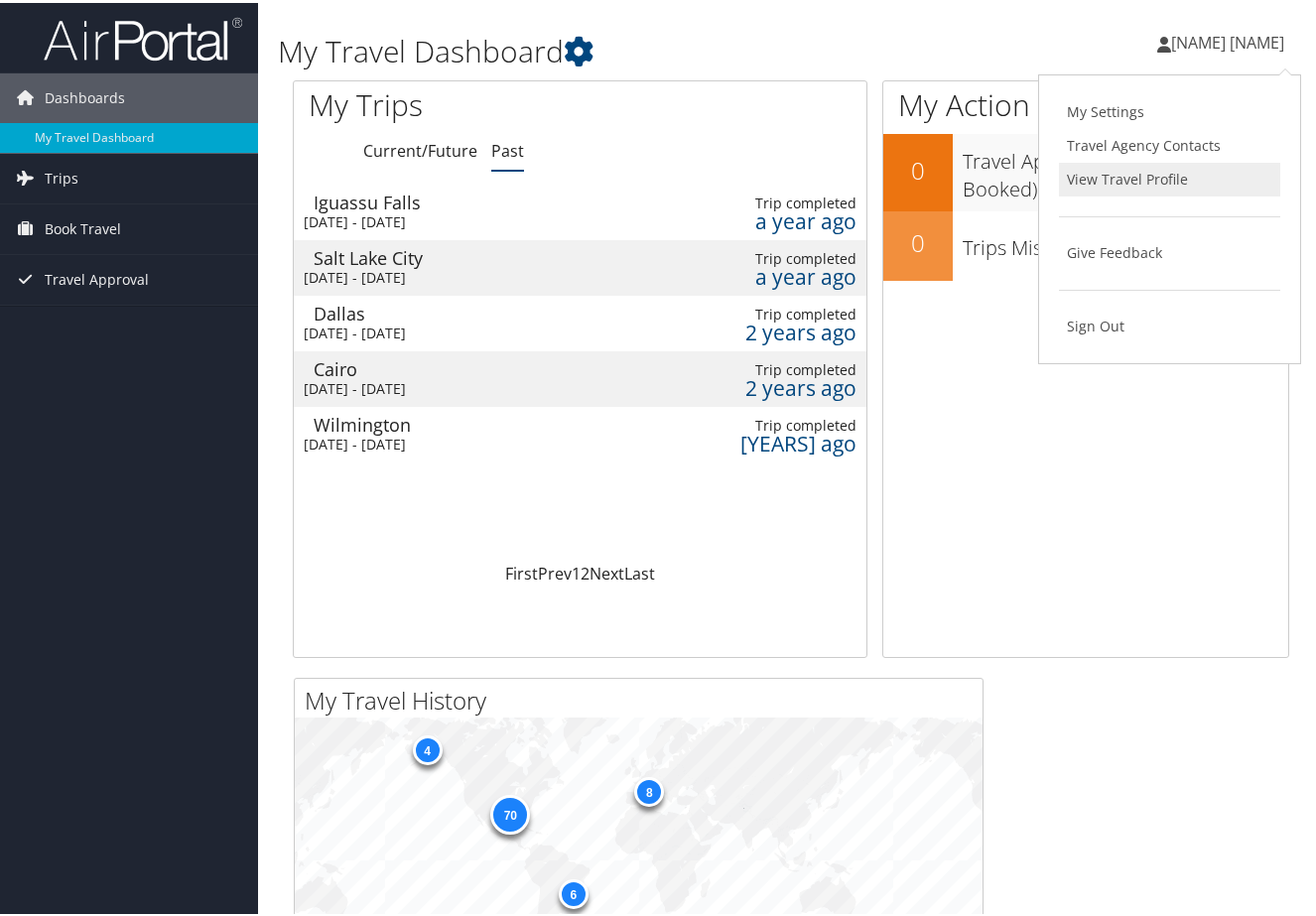 click on "View Travel Profile" at bounding box center (1169, 177) 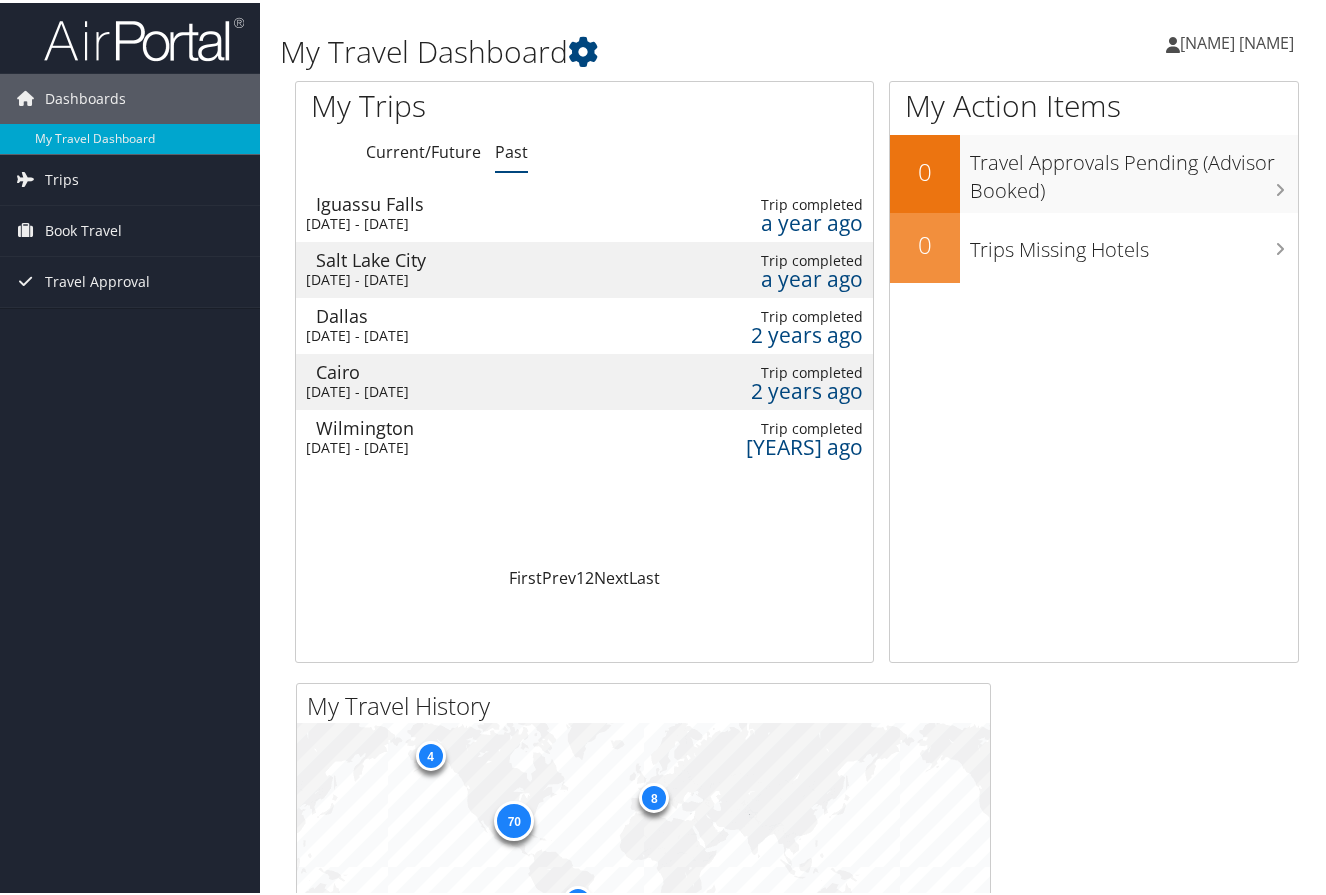 click on "[FIRST] [LAST]" at bounding box center [1240, 40] 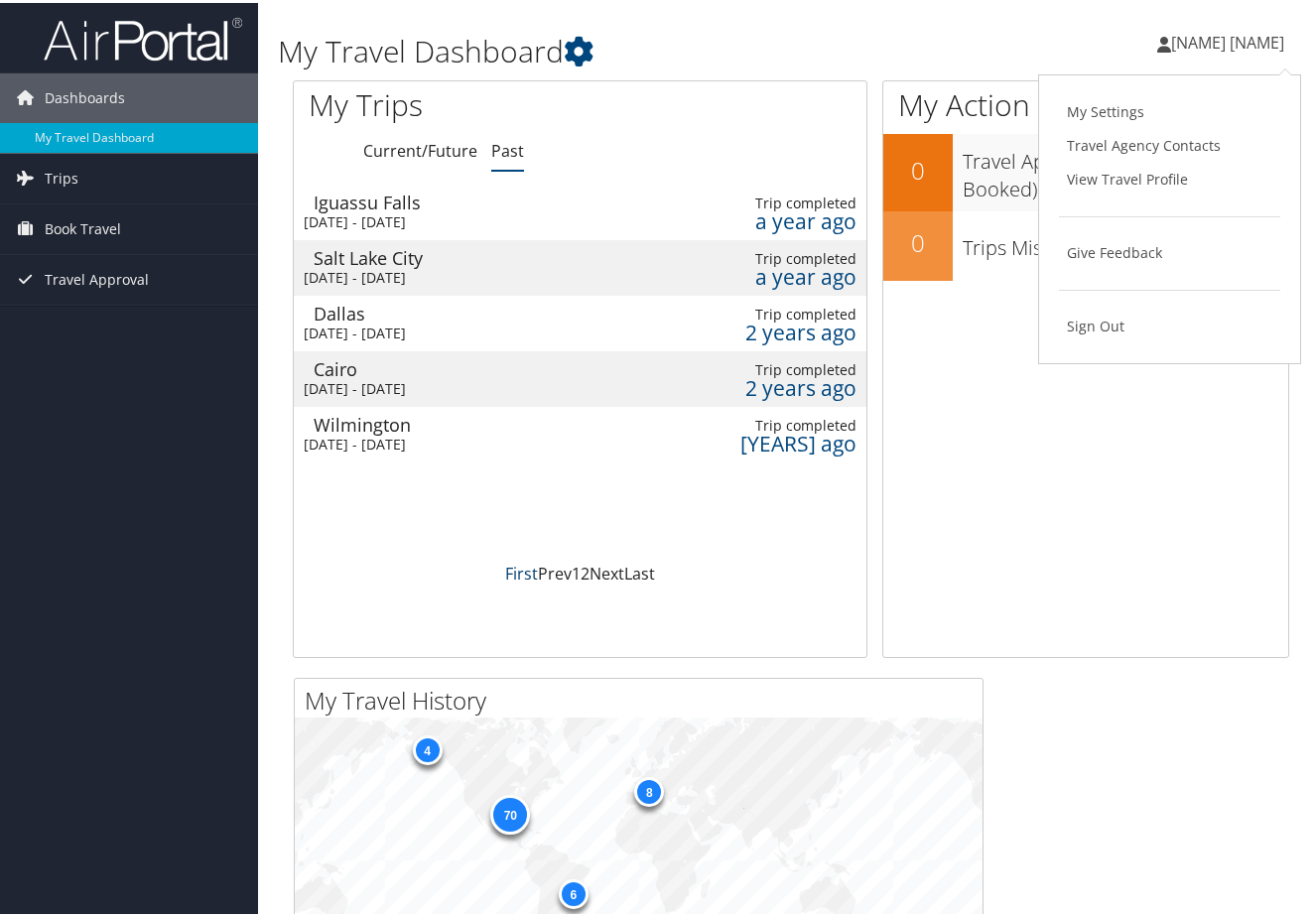 click on "First" at bounding box center [521, 571] 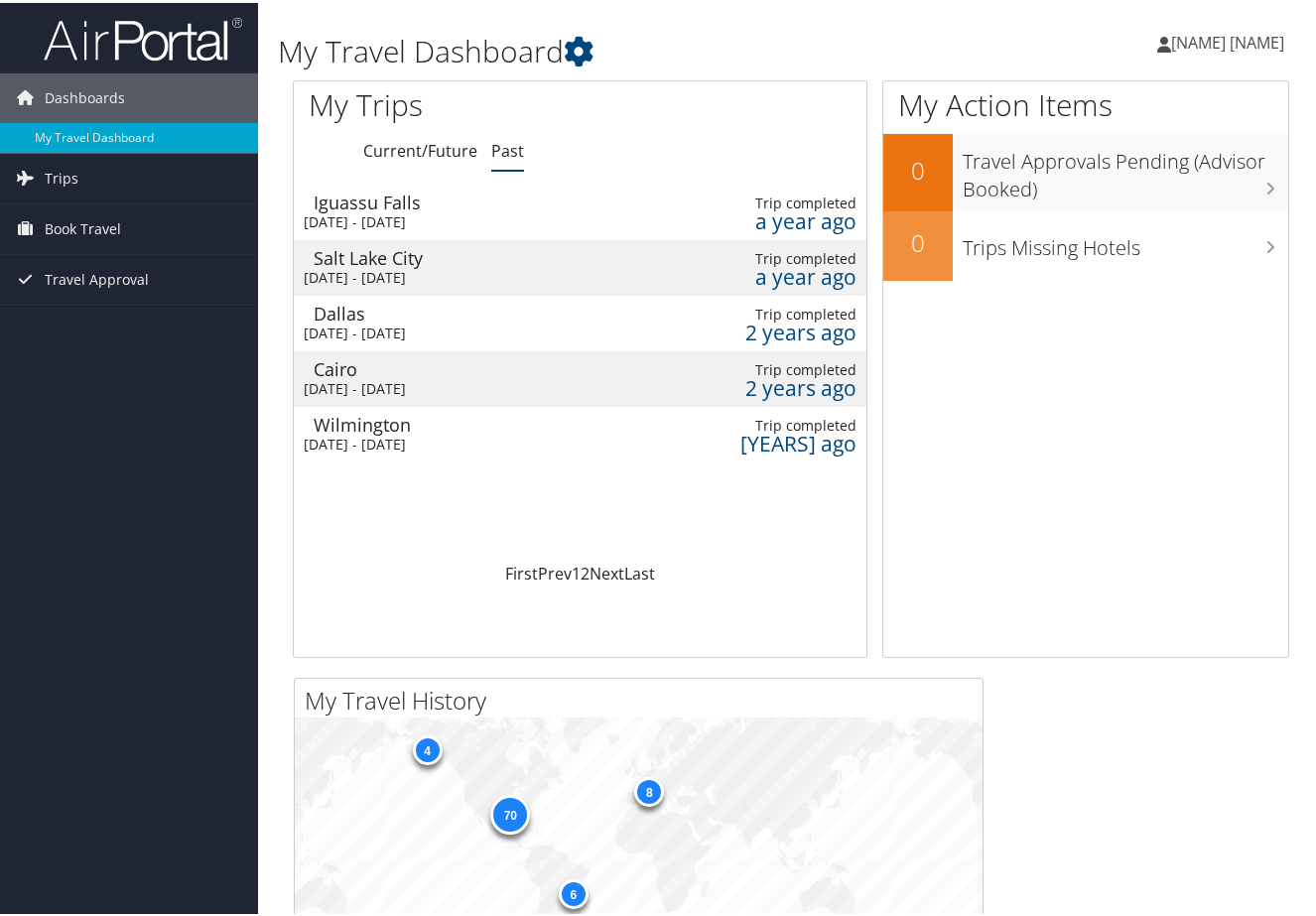 click on "Iguassu Falls" at bounding box center (476, 199) 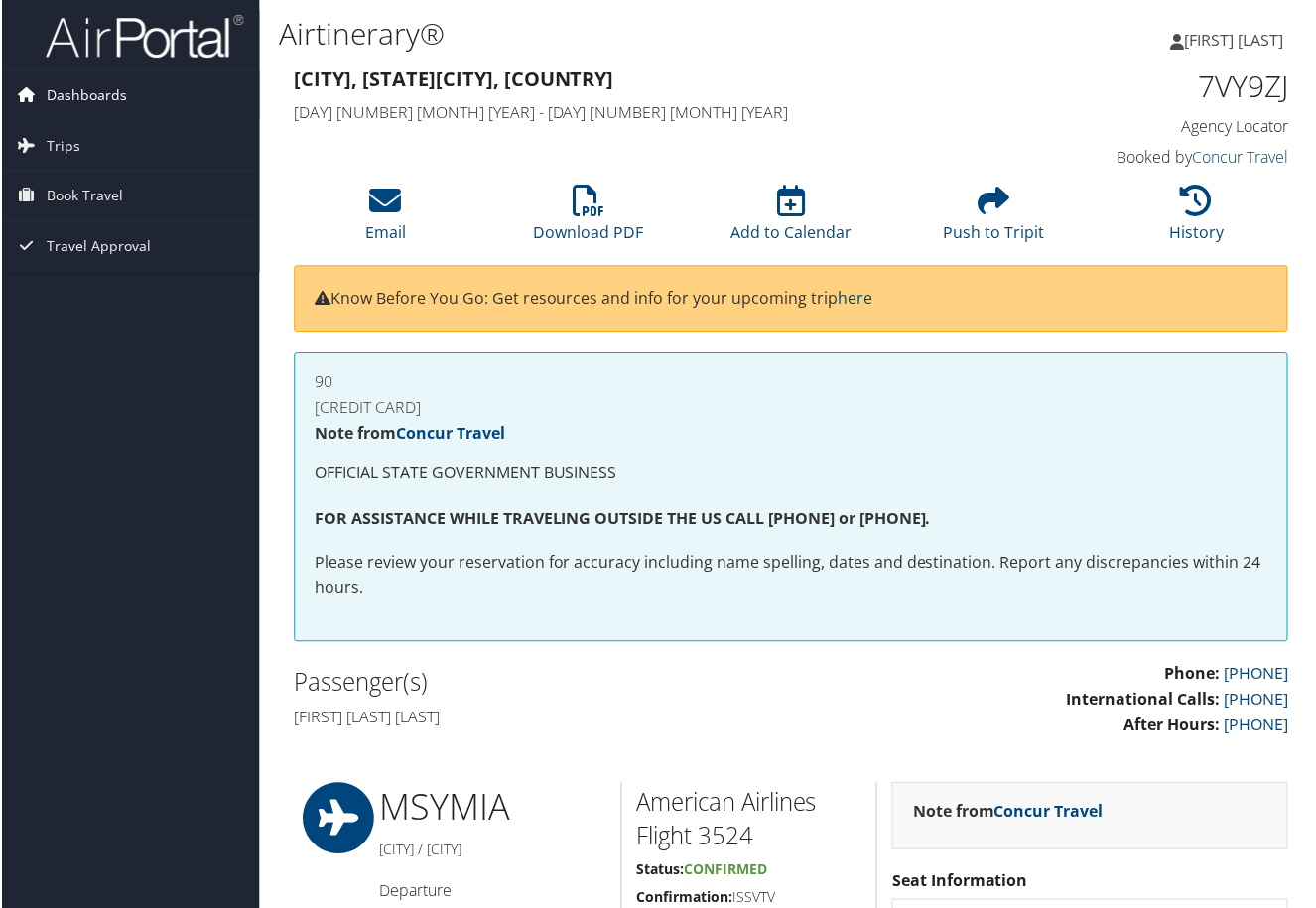 scroll, scrollTop: 0, scrollLeft: 0, axis: both 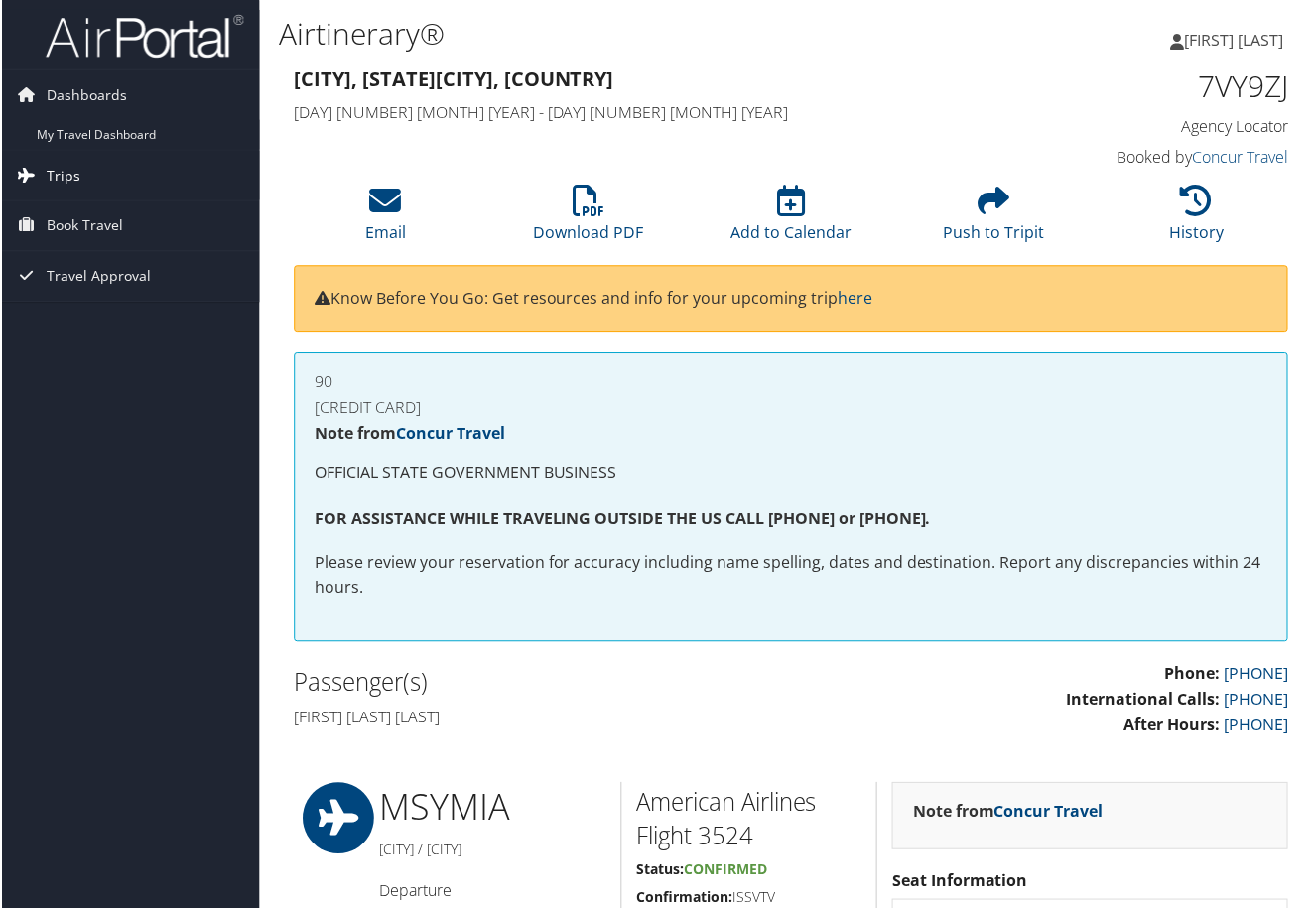 click on "Trips" at bounding box center (62, 176) 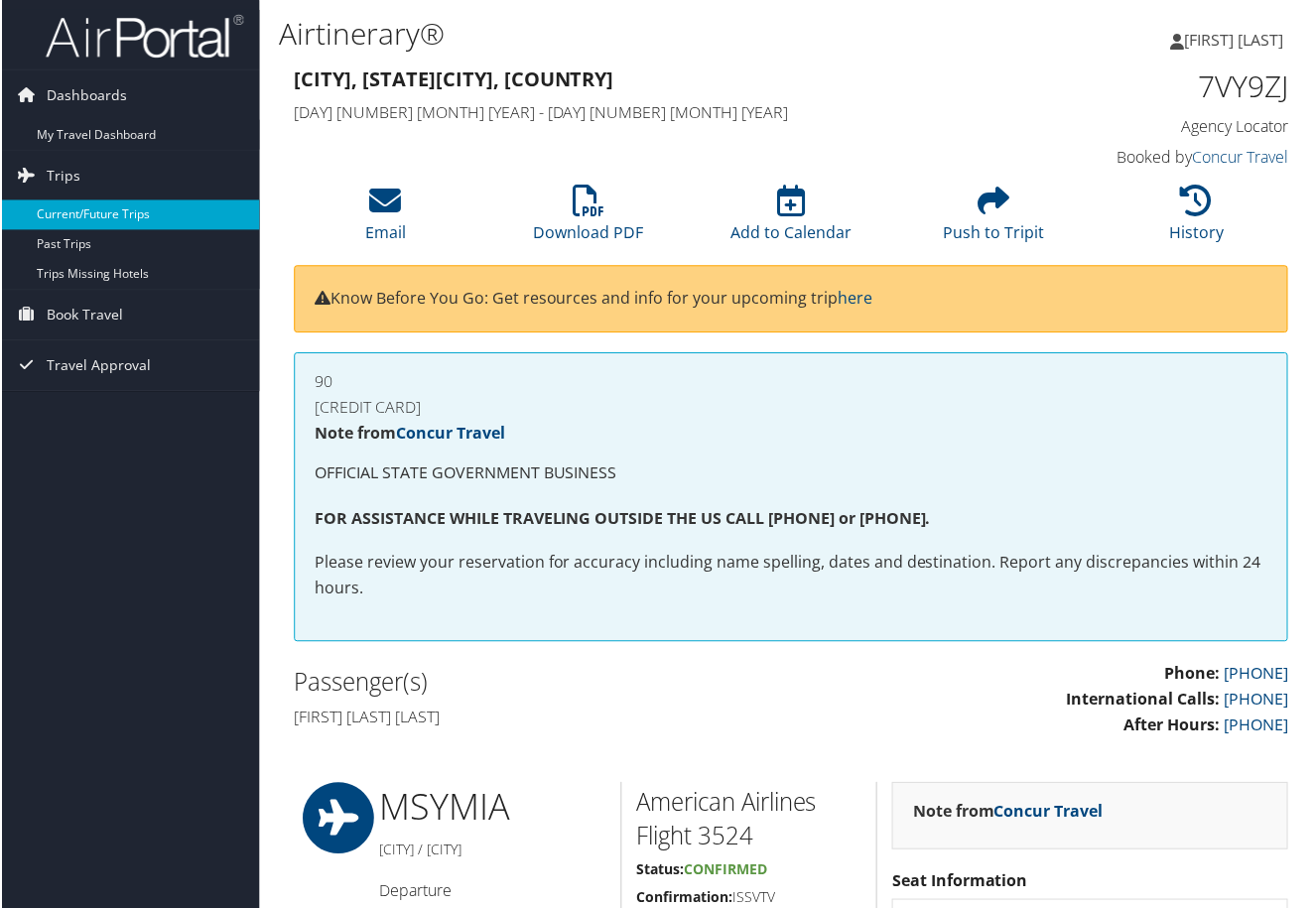 click on "Current/Future Trips" at bounding box center [129, 215] 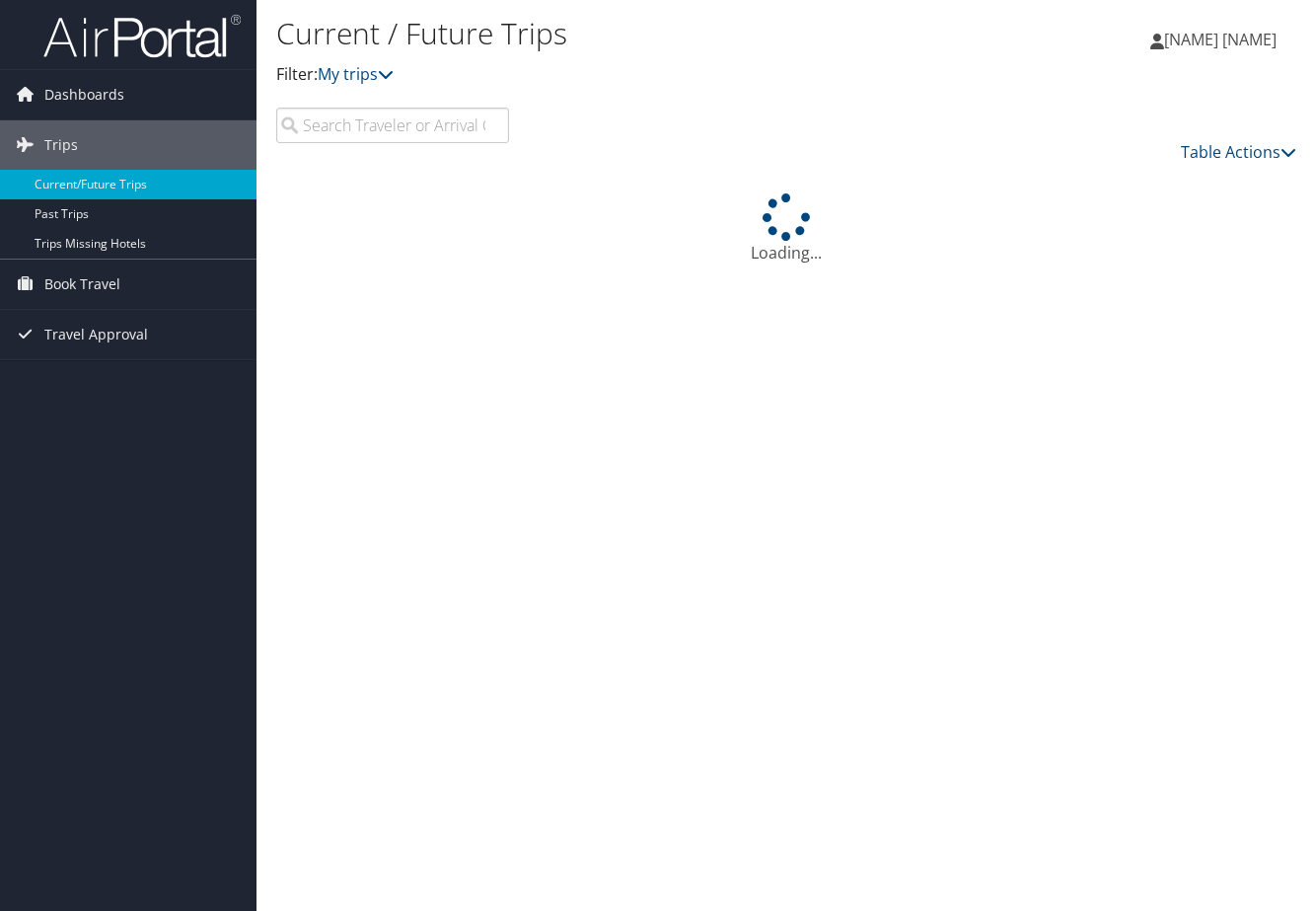 scroll, scrollTop: 0, scrollLeft: 0, axis: both 